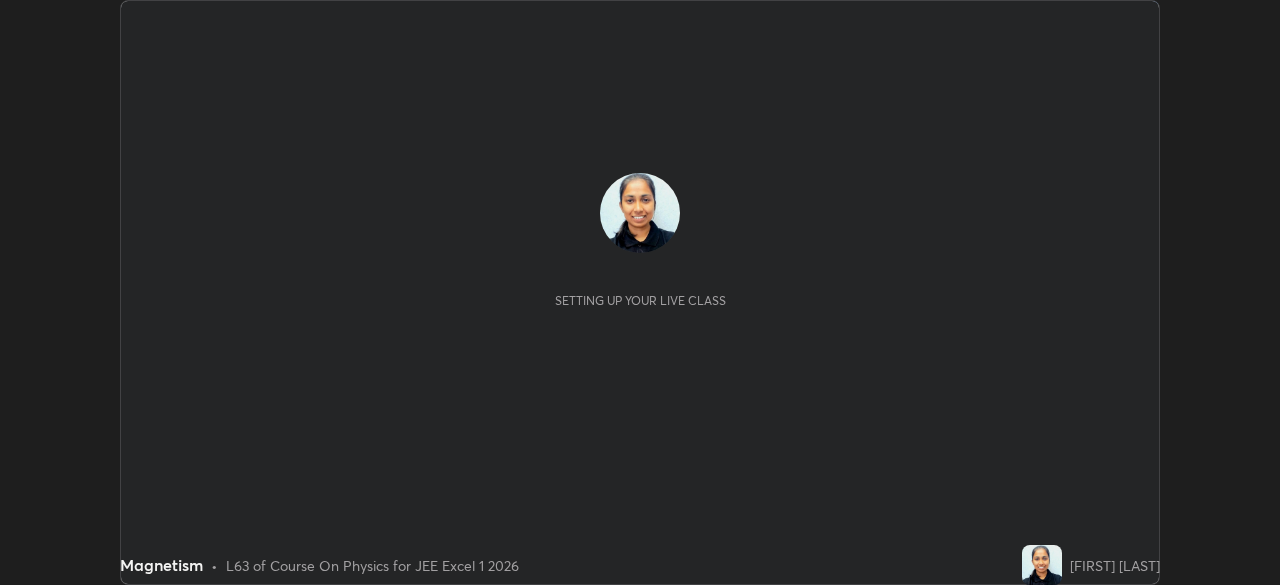 scroll, scrollTop: 0, scrollLeft: 0, axis: both 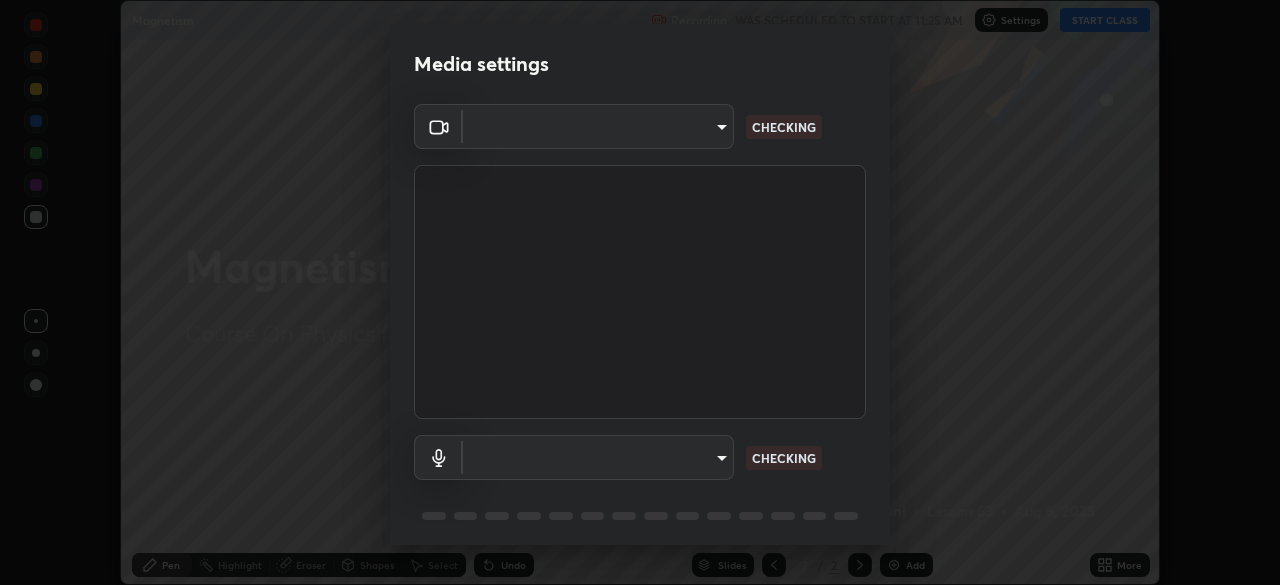 type on "100c0e0e409b1508d569c815e84311e0868d033d0fb9fb46bc53c870fbf18875" 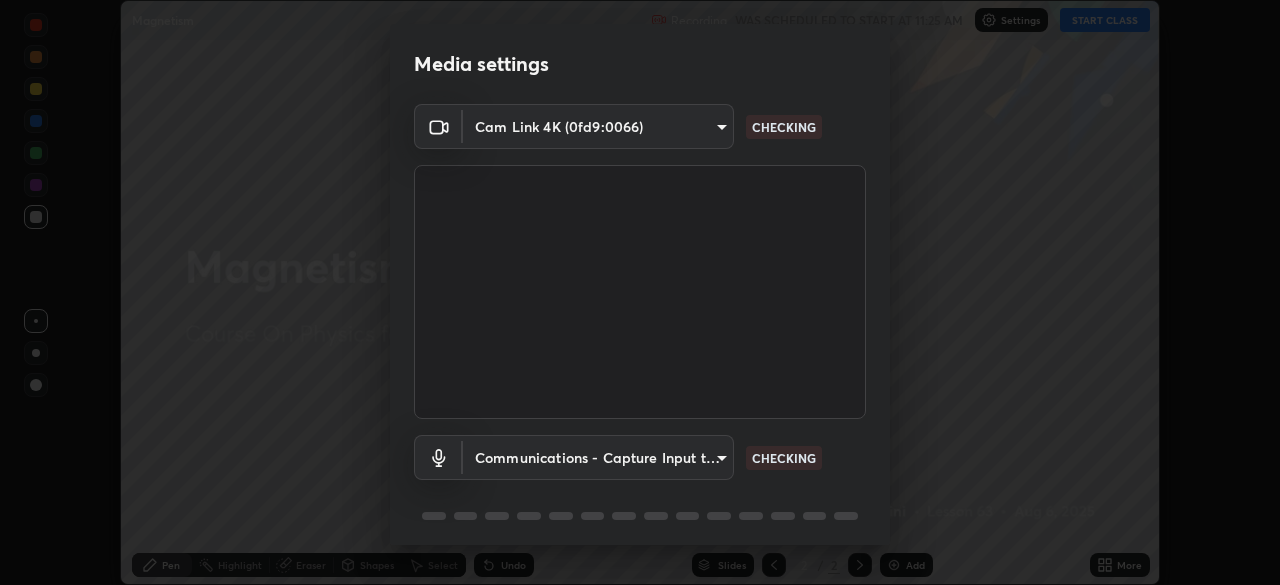 click on "Media settings Cam Link 4K (0fd9:0066) 100c0e0e409b1508d569c815e84311e0868d033d0fb9fb46bc53c870fbf18875 CHECKING Communications - Capture Input terminal (Digital Array MIC) communications CHECKING 1 / 5 Next" at bounding box center [640, 292] 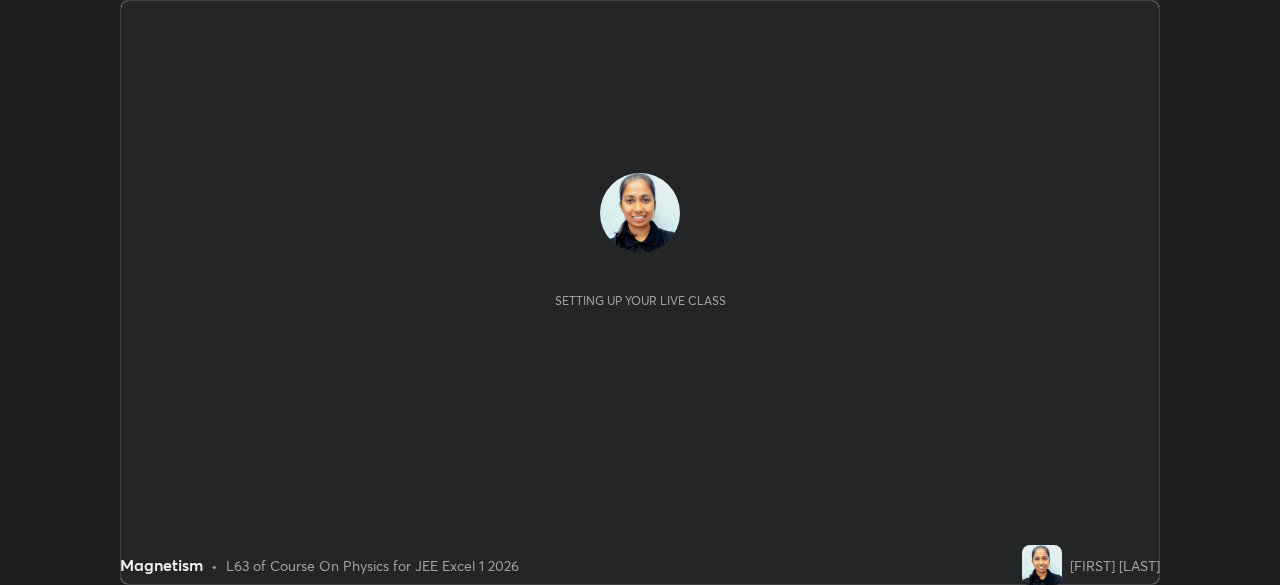 scroll, scrollTop: 0, scrollLeft: 0, axis: both 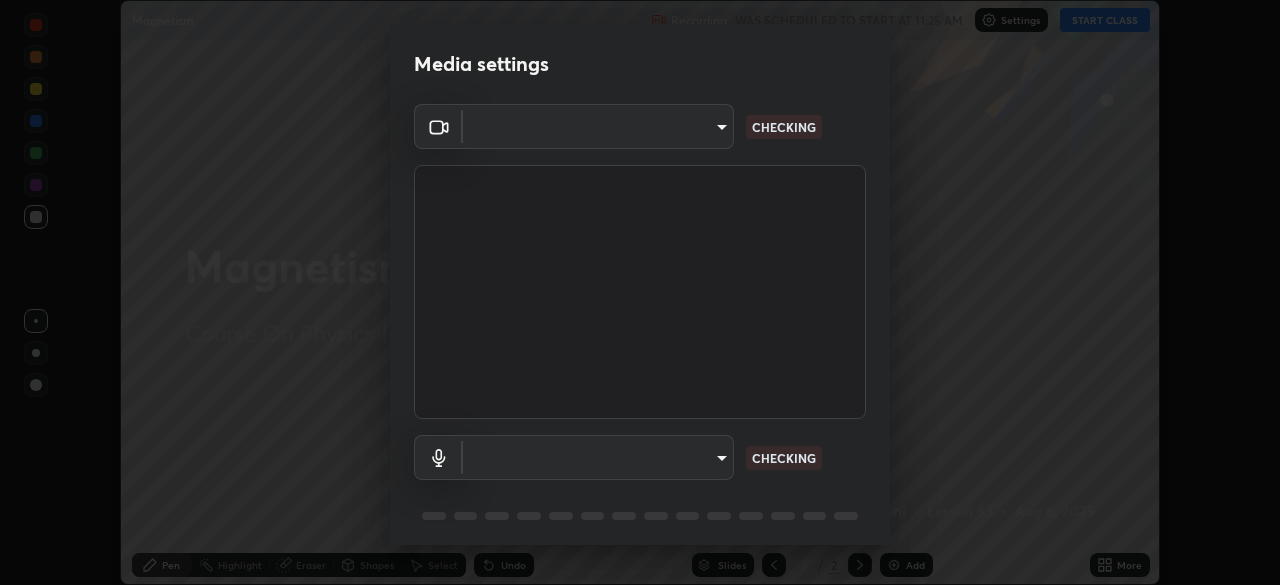 type on "100c0e0e409b1508d569c815e84311e0868d033d0fb9fb46bc53c870fbf18875" 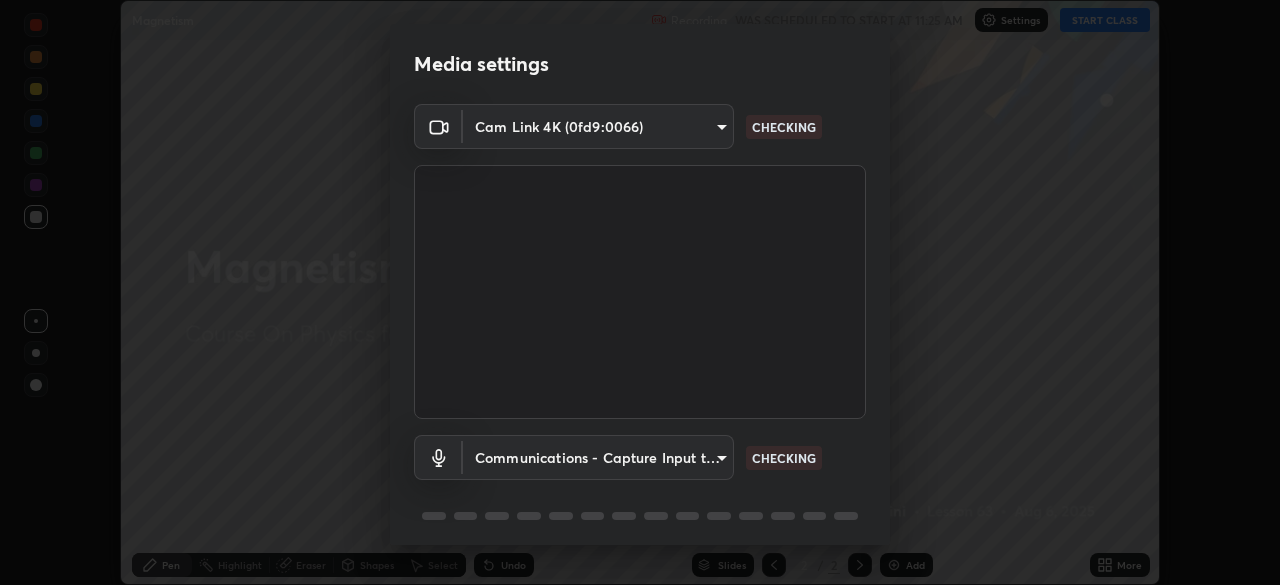 click on "Media settings Cam Link 4K (0fd9:0066) 100c0e0e409b1508d569c815e84311e0868d033d0fb9fb46bc53c870fbf18875 CHECKING Communications - Capture Input terminal (Digital Array MIC) communications CHECKING 1 / 5 Next" at bounding box center (640, 292) 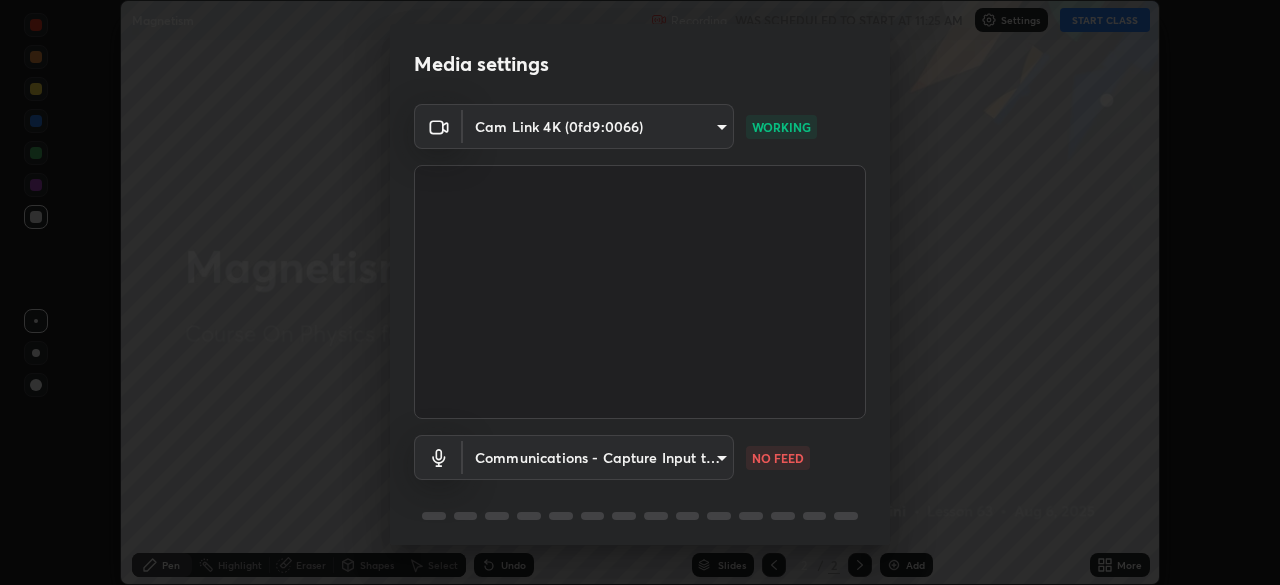 click on "Media settings Cam Link 4K (0fd9:0066) 100c0e0e409b1508d569c815e84311e0868d033d0fb9fb46bc53c870fbf18875 WORKING Communications - Capture Input terminal (Digital Array MIC) communications NO FEED 1 / 5 Next" at bounding box center (640, 292) 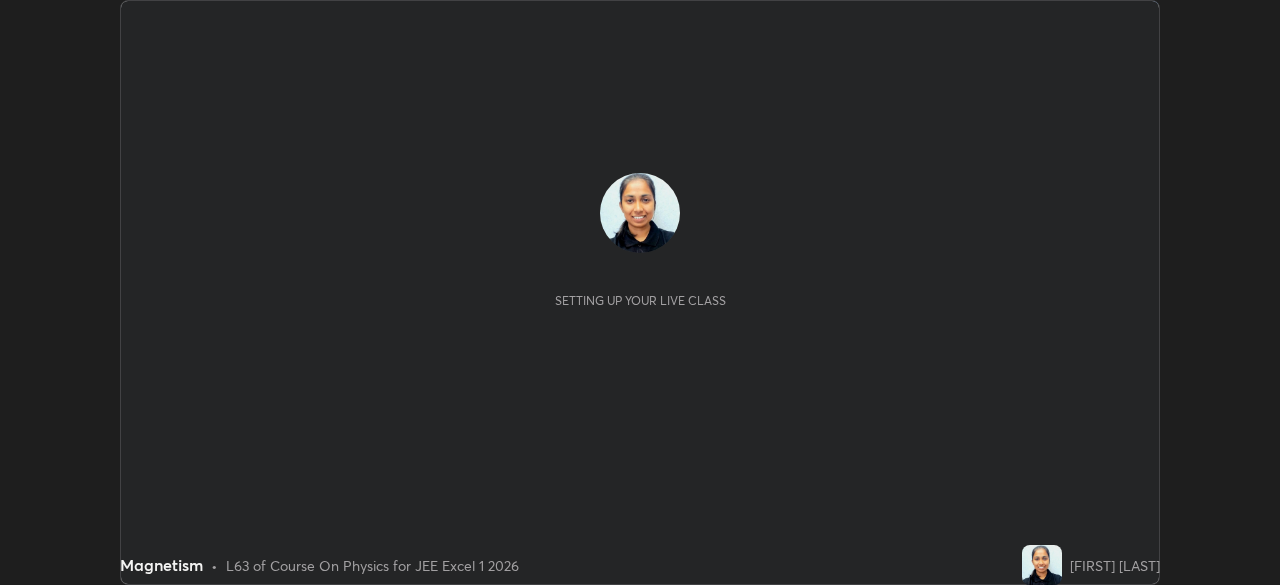 scroll, scrollTop: 0, scrollLeft: 0, axis: both 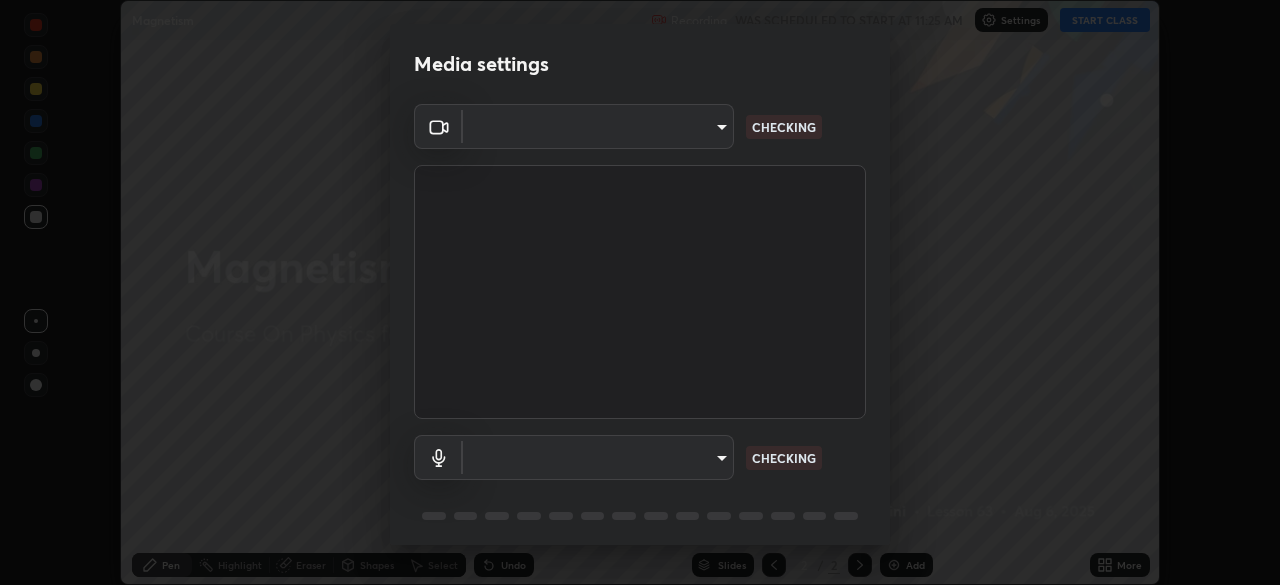 type on "100c0e0e409b1508d569c815e84311e0868d033d0fb9fb46bc53c870fbf18875" 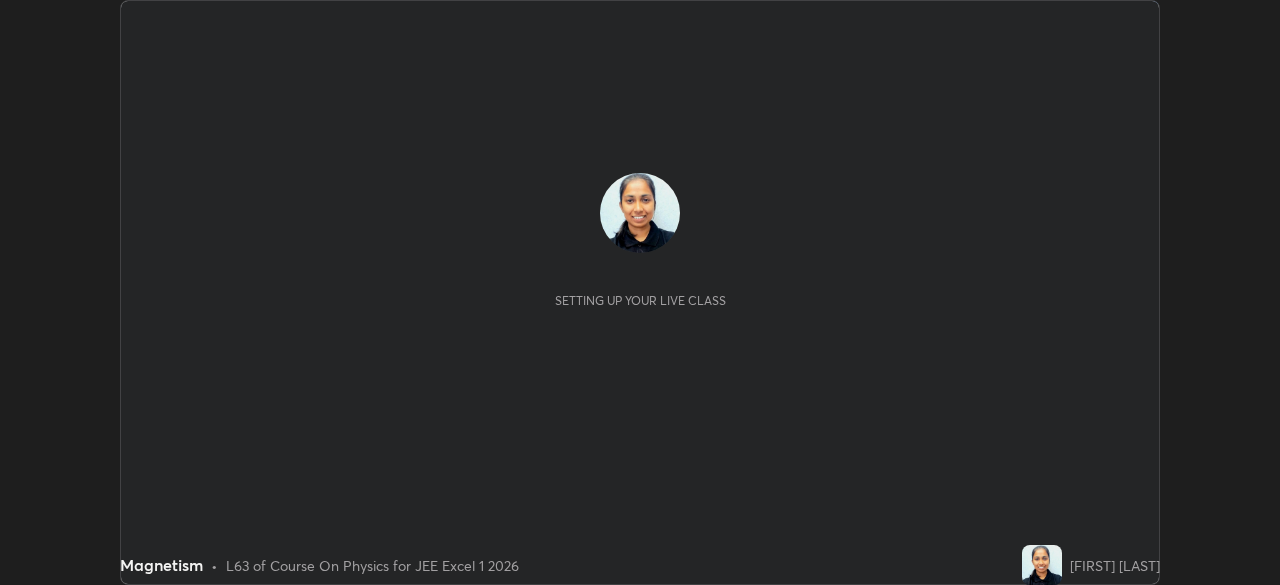 scroll, scrollTop: 0, scrollLeft: 0, axis: both 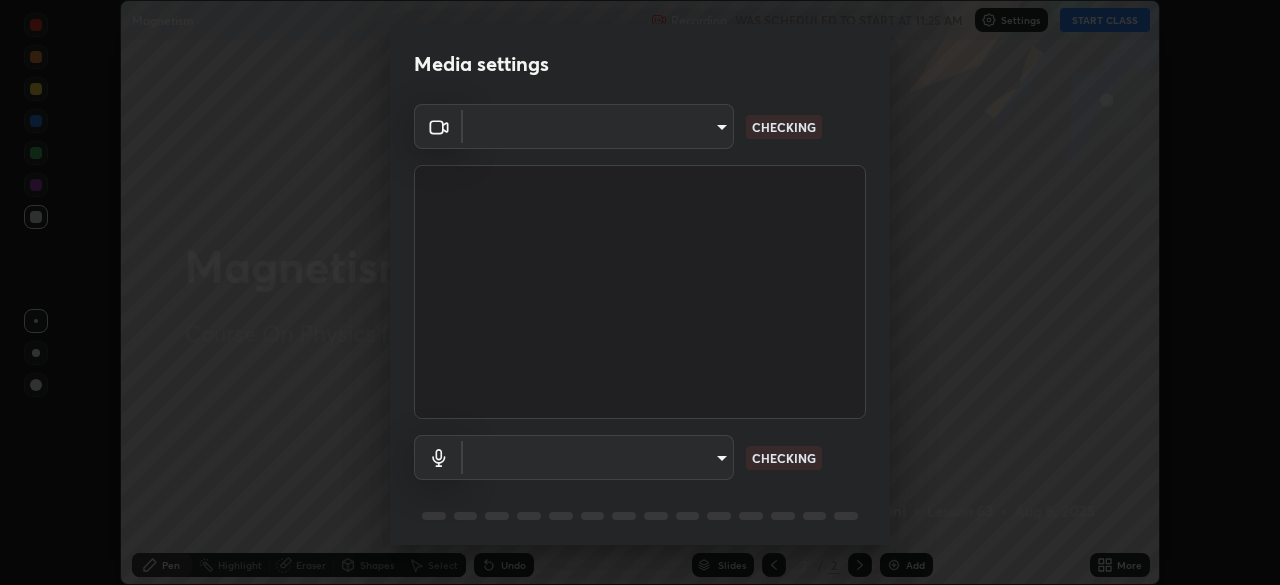 type on "100c0e0e409b1508d569c815e84311e0868d033d0fb9fb46bc53c870fbf18875" 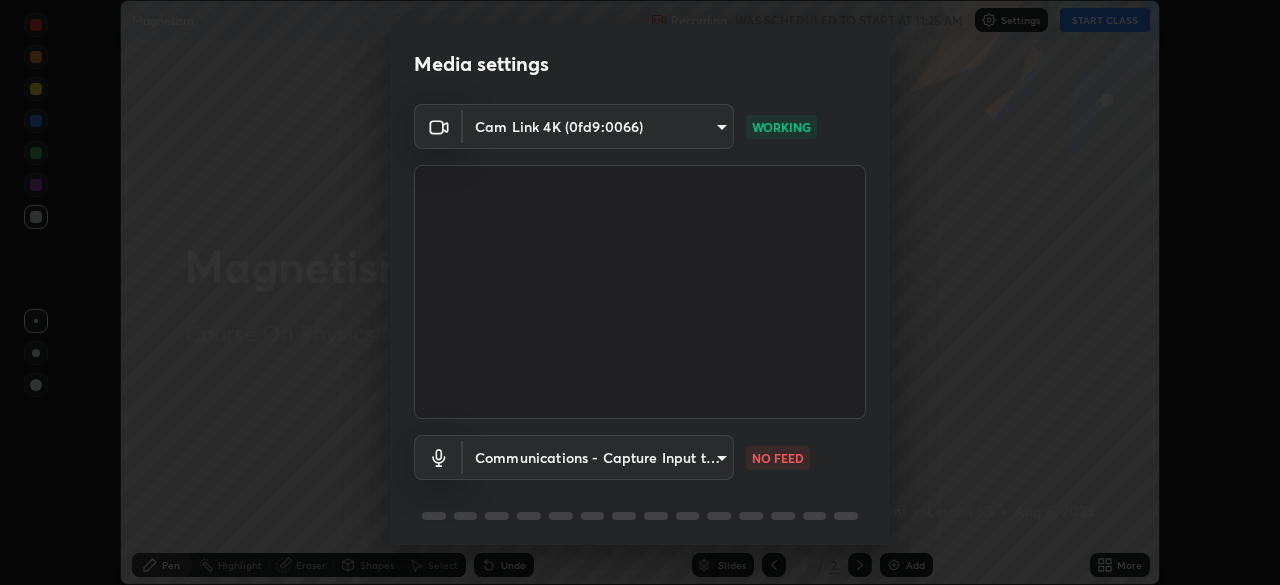 click on "Erase all Magnetism Recording WAS SCHEDULED TO START AT  11:25 AM Settings START CLASS Setting up your live class Magnetism • L63 of Course On Physics for JEE Excel 1 2026 [FIRST] [LAST] Pen Highlight Eraser Shapes Select Undo Slides 2 / 2 Add More No doubts shared Encourage your learners to ask a doubt for better clarity Report an issue Reason for reporting Buffering Chat not working Audio - Video sync issue Educator video quality low ​ Attach an image Report Media settings Cam Link 4K (0fd9:0066) 100c0e0e409b1508d569c815e84311e0868d033d0fb9fb46bc53c870fbf18875 WORKING Communications - Capture Input terminal (Digital Array MIC) communications NO FEED 1 / 5 Next" at bounding box center [640, 292] 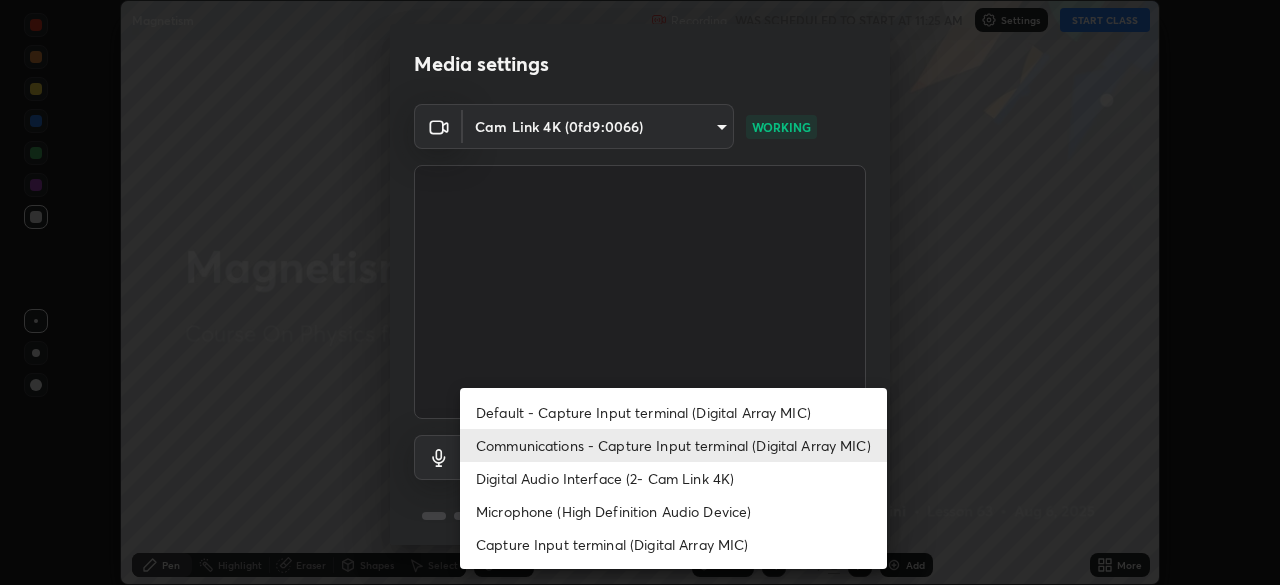 click on "Default - Capture Input terminal (Digital Array MIC)" at bounding box center (673, 412) 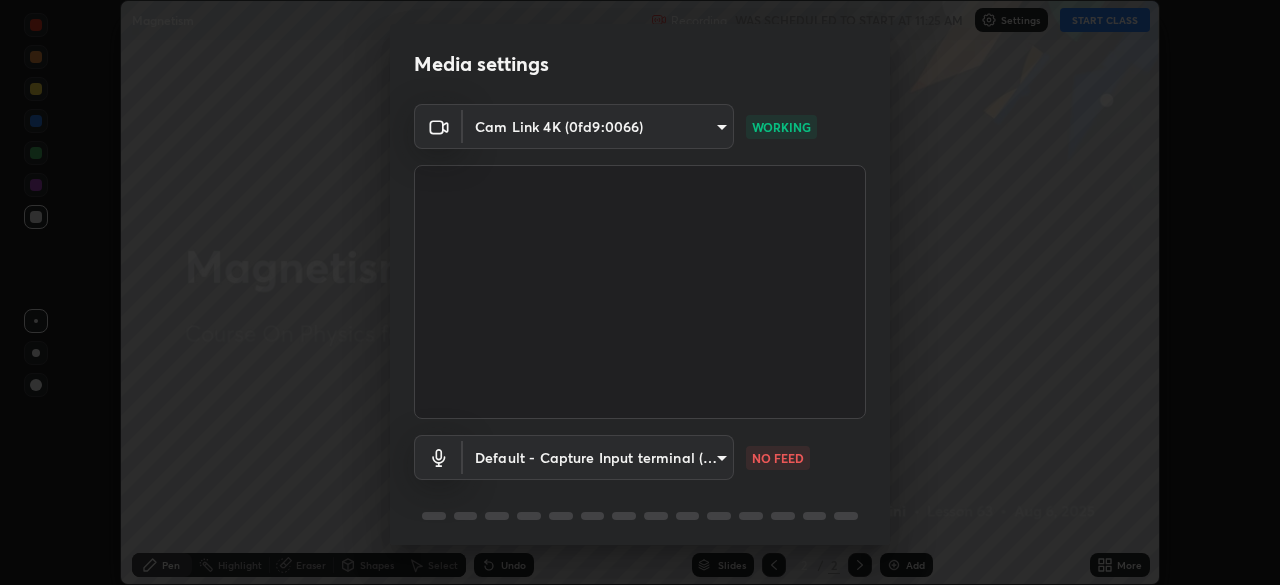 type on "default" 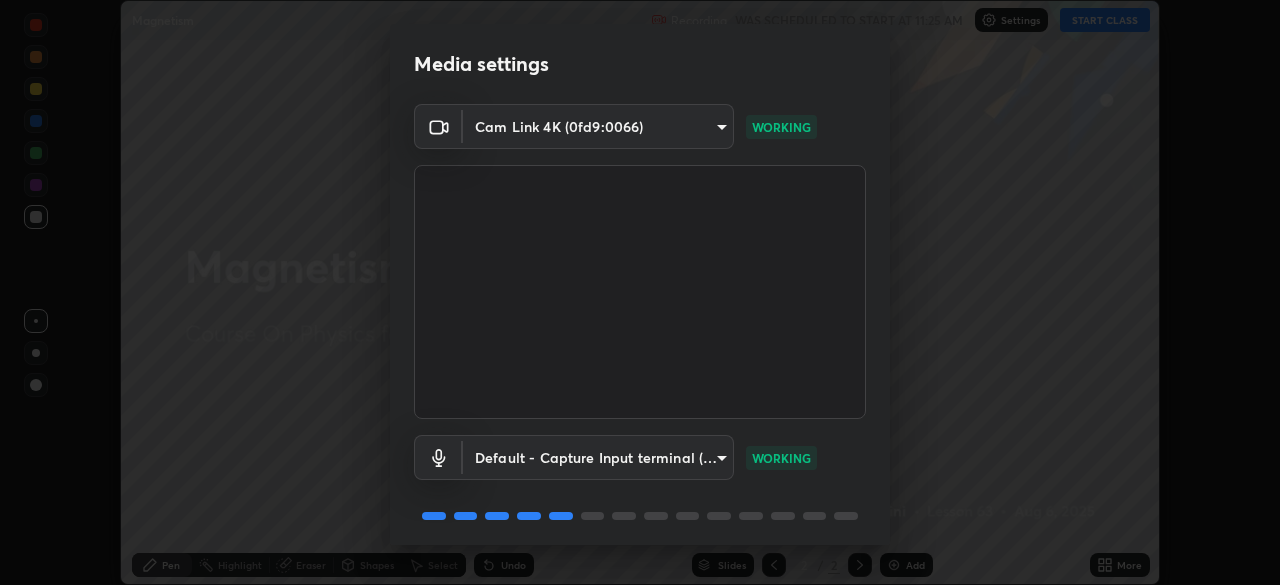 scroll, scrollTop: 71, scrollLeft: 0, axis: vertical 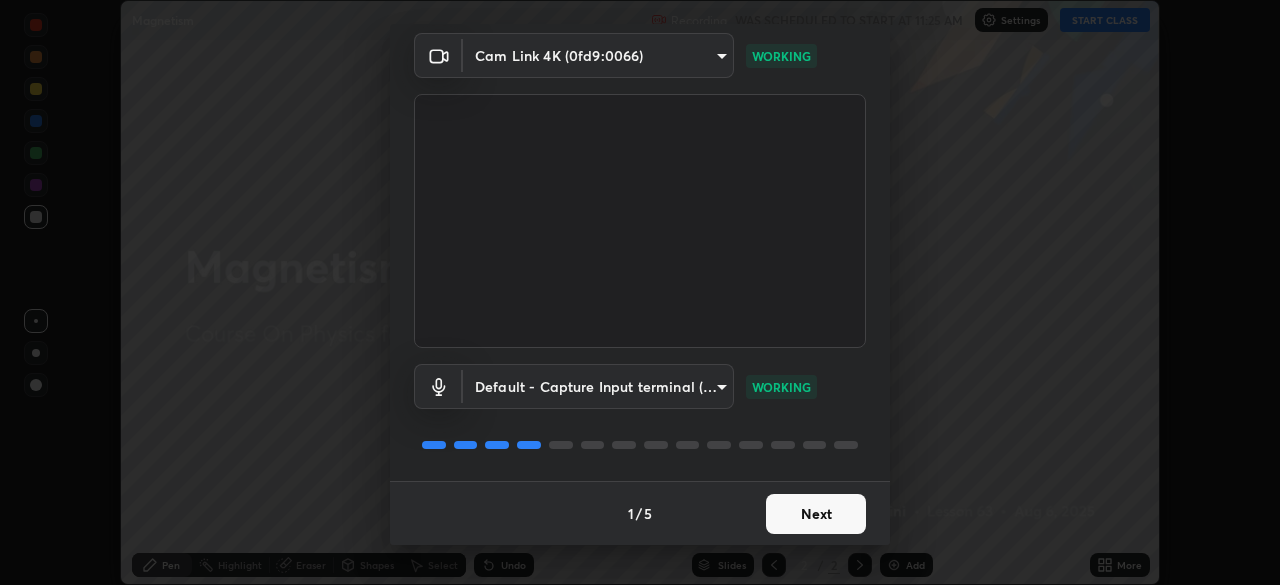 click on "Next" at bounding box center [816, 514] 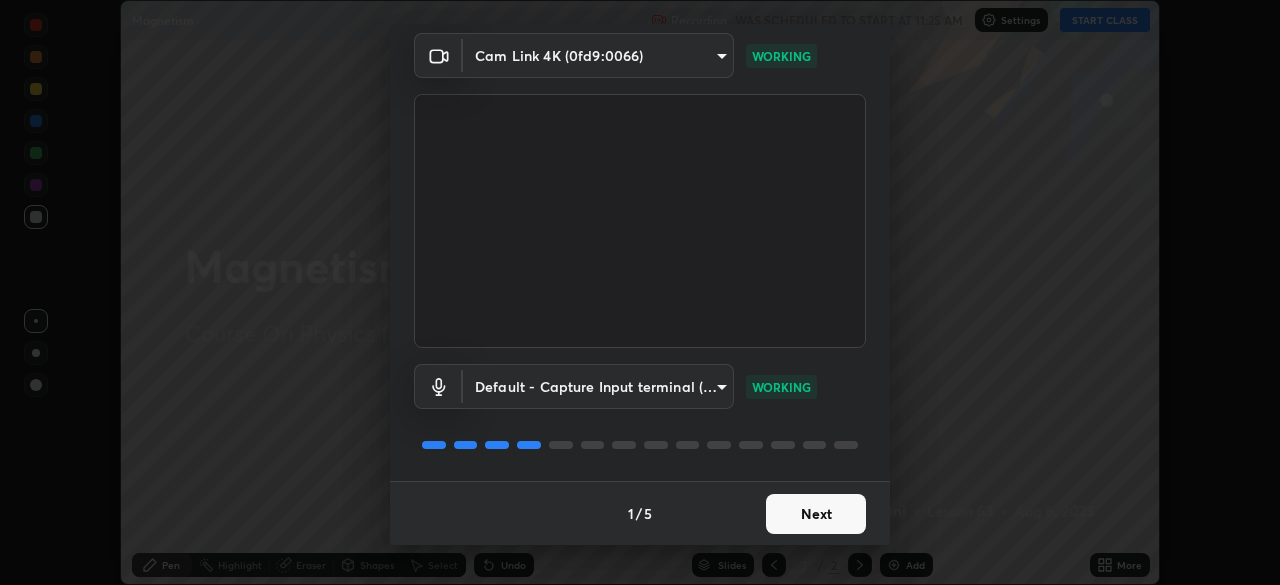 scroll, scrollTop: 0, scrollLeft: 0, axis: both 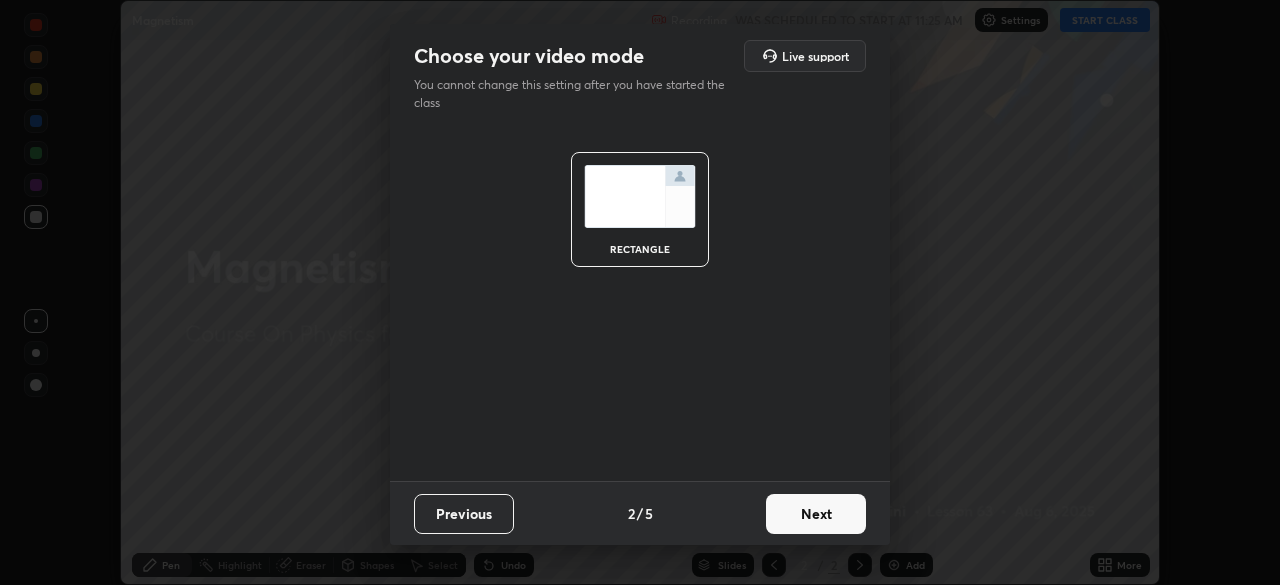 click on "Next" at bounding box center [816, 514] 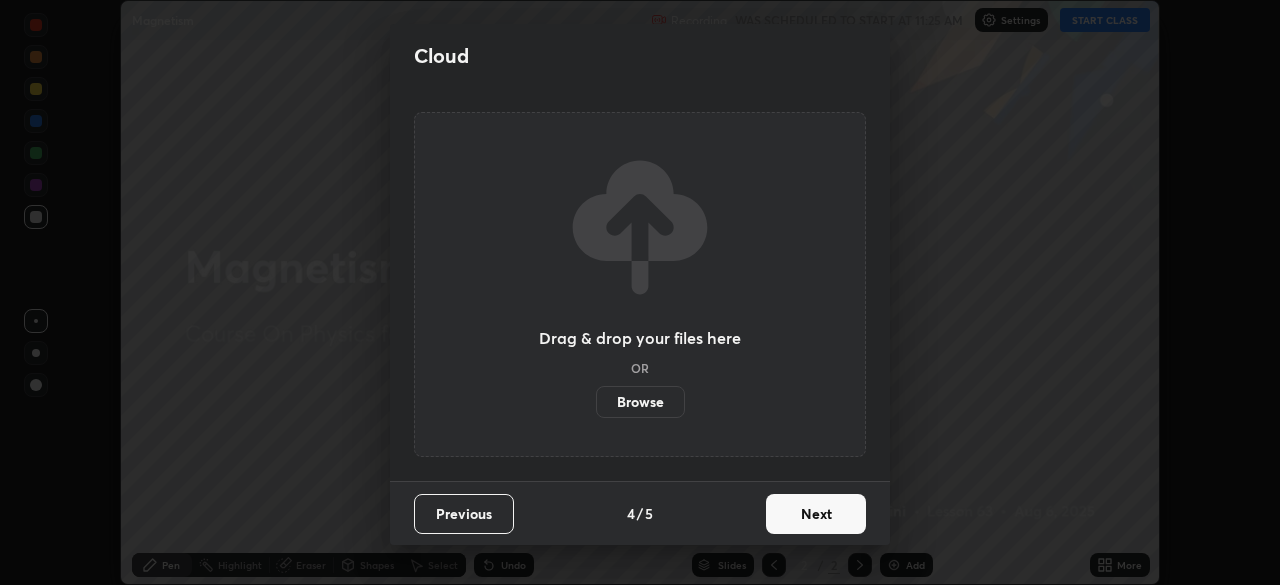 click on "Next" at bounding box center [816, 514] 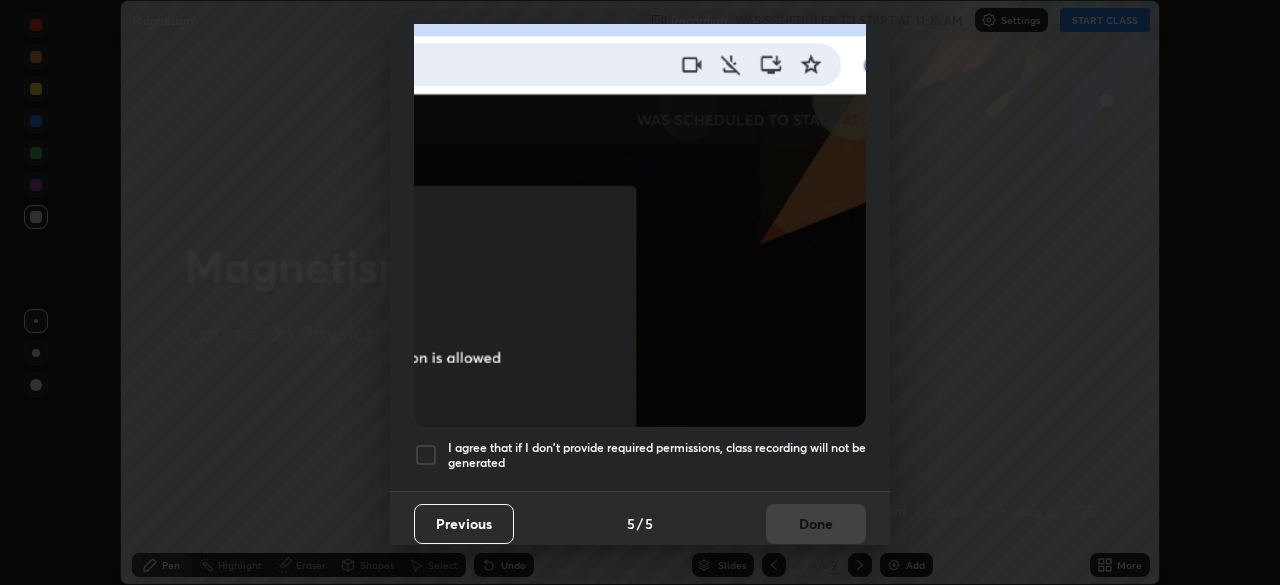 scroll, scrollTop: 479, scrollLeft: 0, axis: vertical 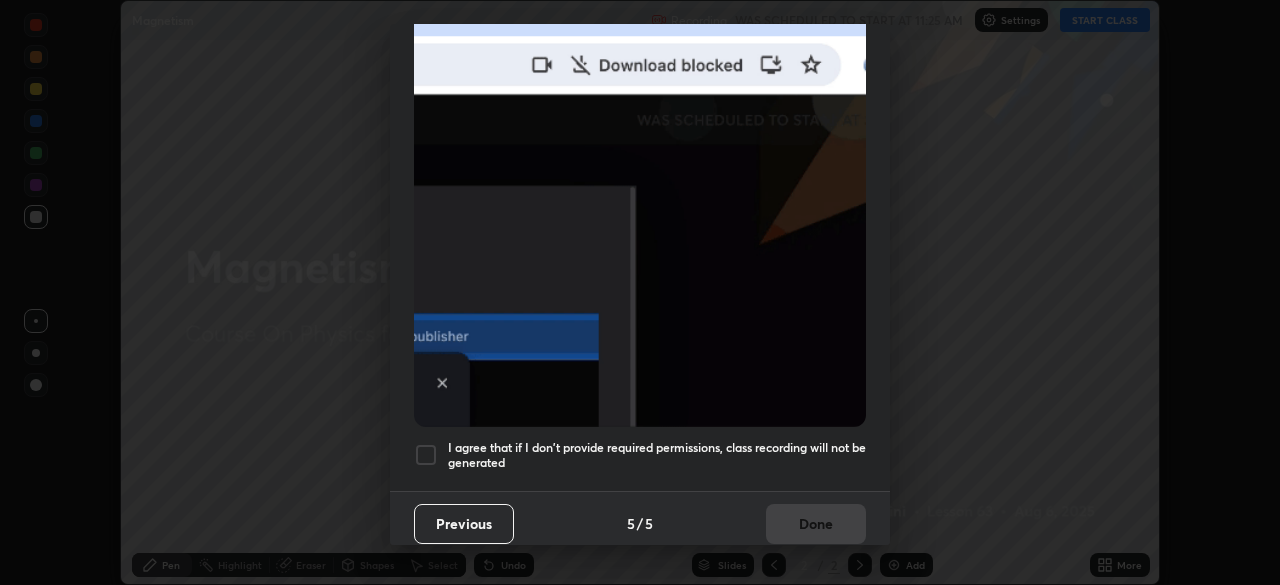 click on "I agree that if I don't provide required permissions, class recording will not be generated" at bounding box center (657, 455) 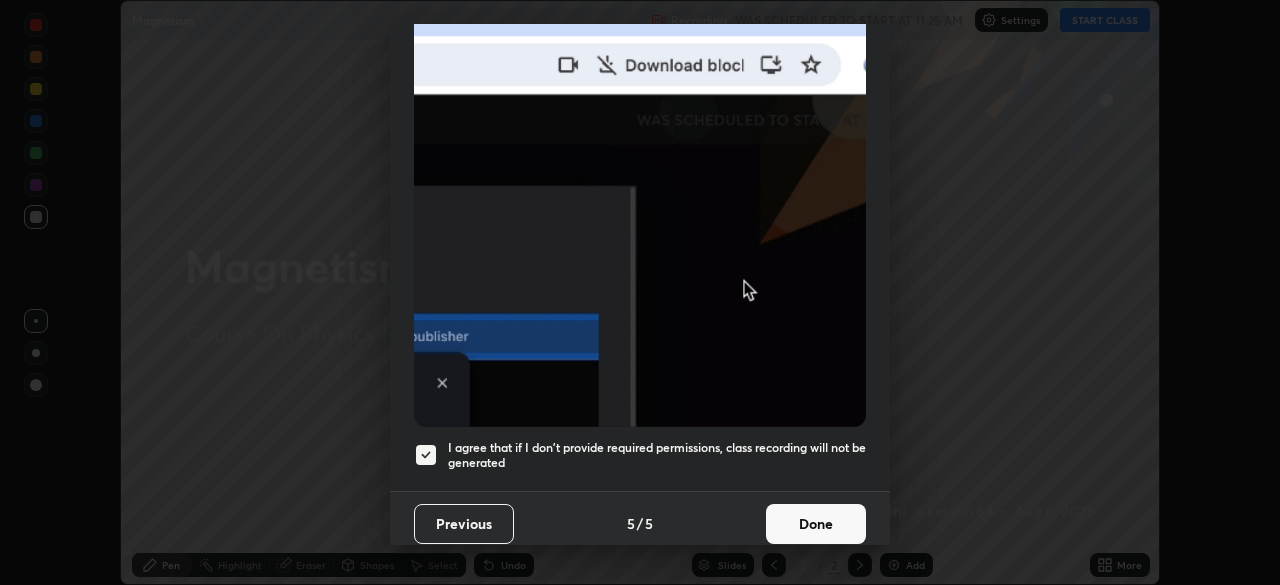 click on "Done" at bounding box center [816, 524] 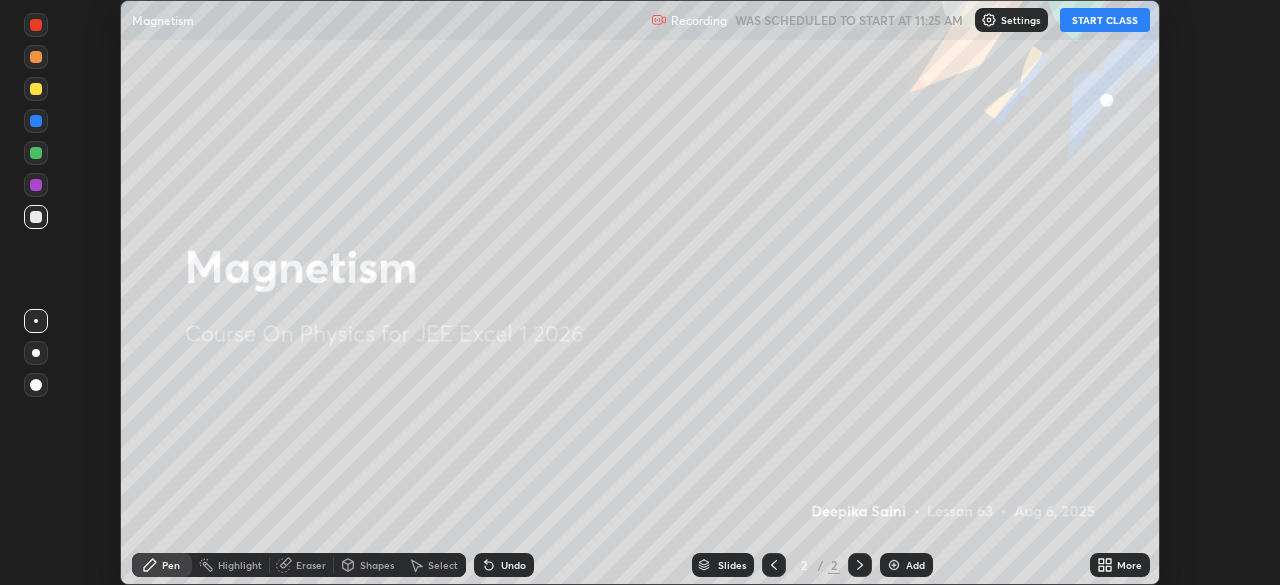 click on "START CLASS" at bounding box center (1105, 20) 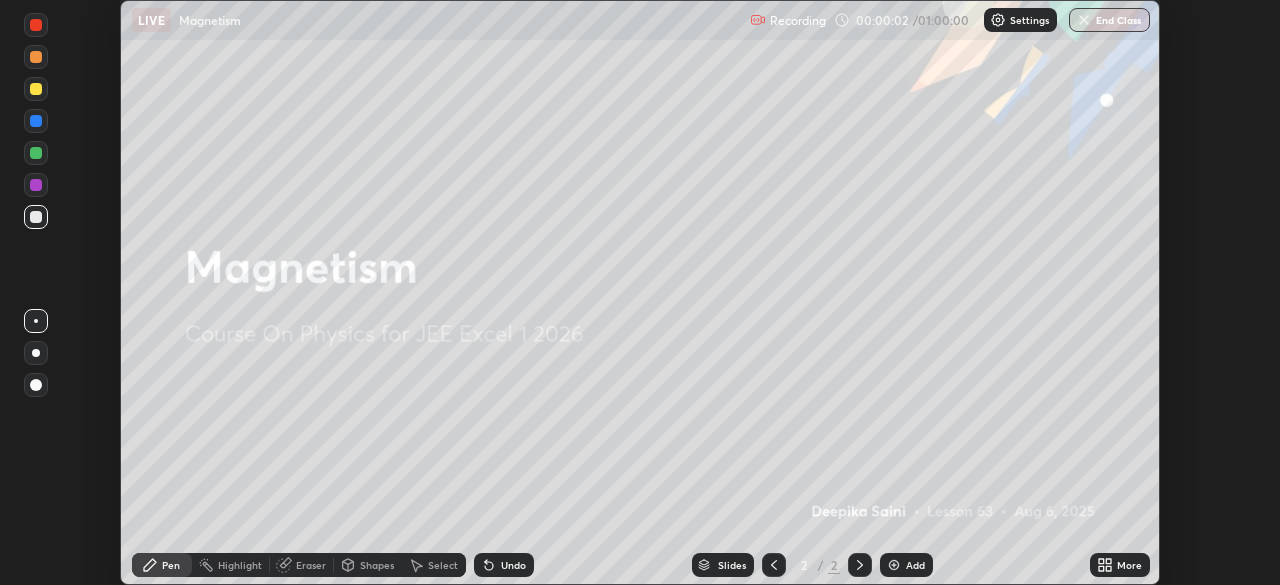 click on "More" at bounding box center [1129, 565] 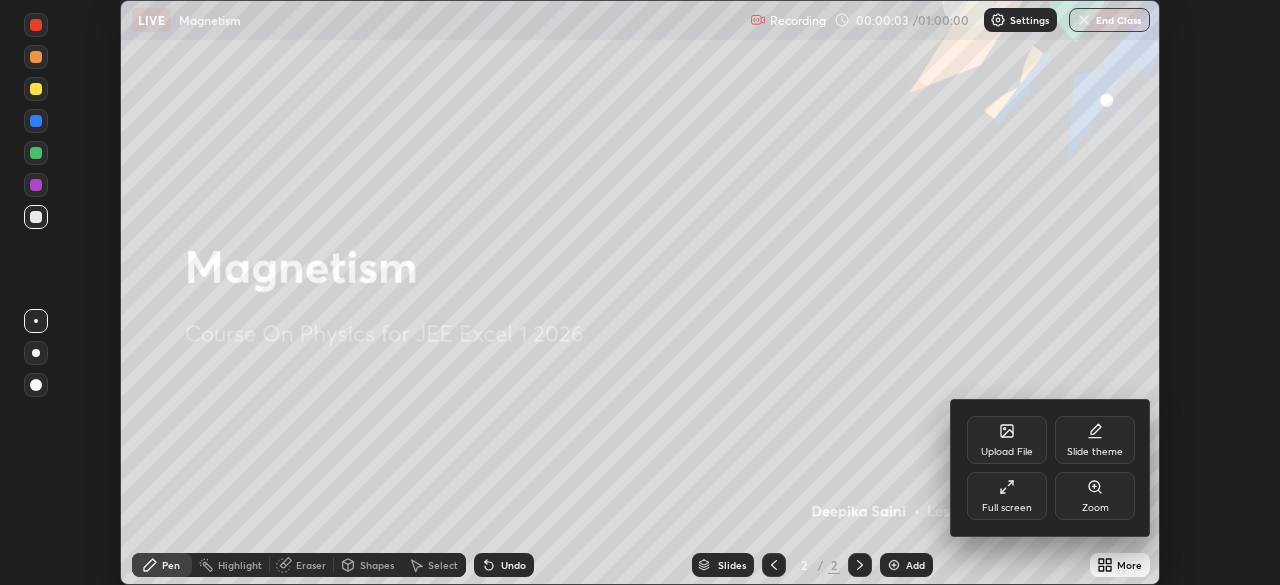 click on "Upload File" at bounding box center [1007, 440] 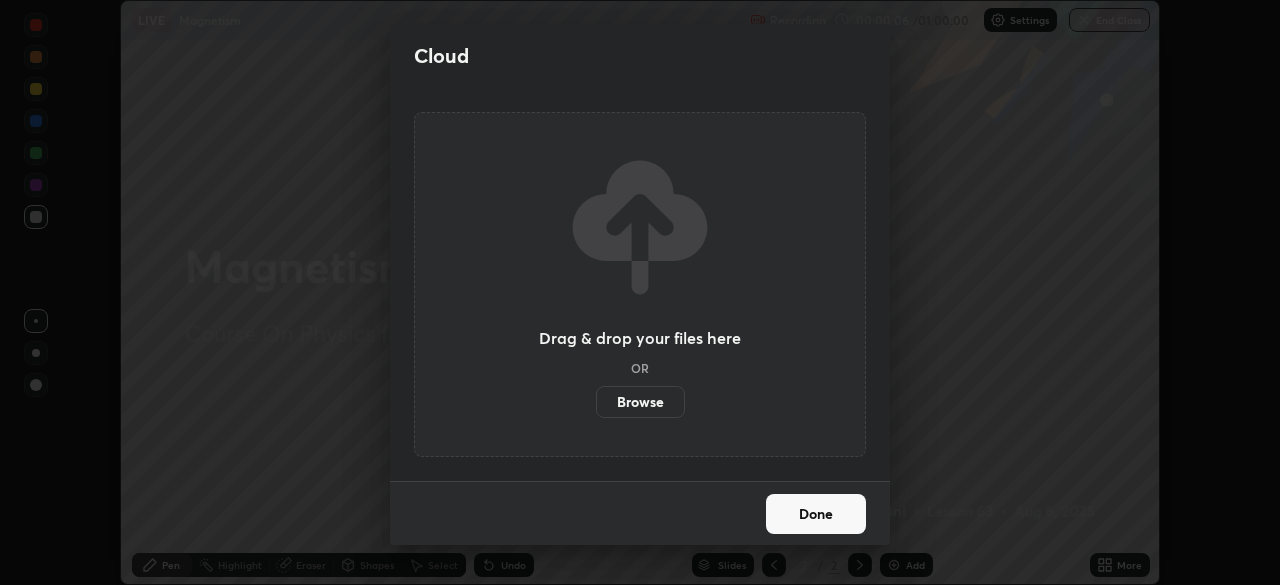 click on "Browse" at bounding box center (640, 402) 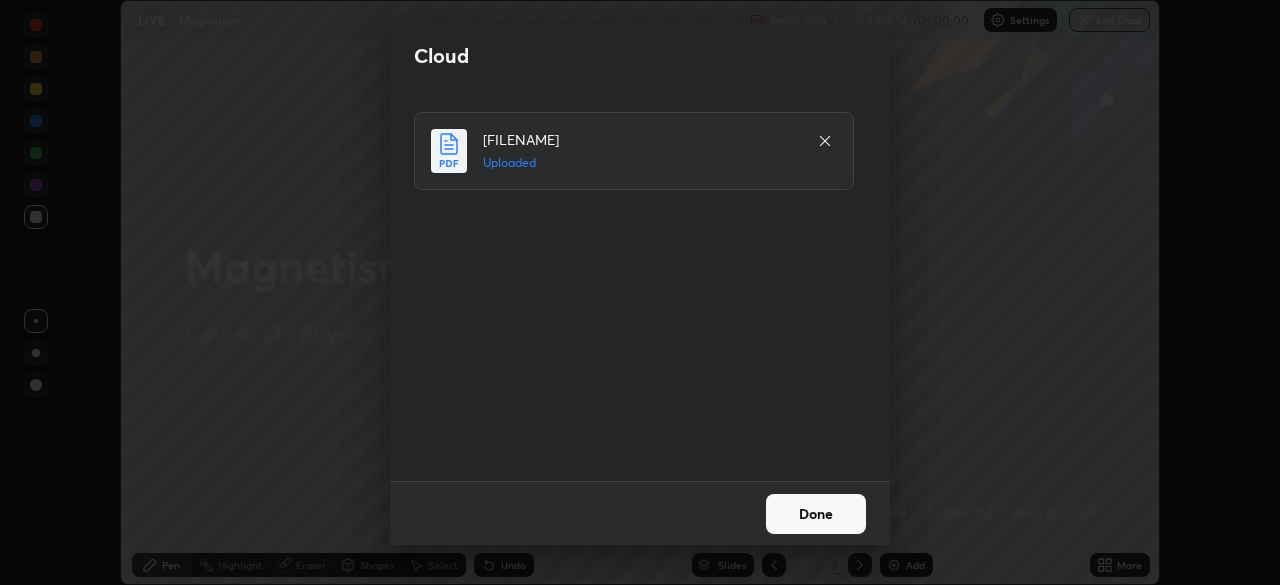 click on "Done" at bounding box center [816, 514] 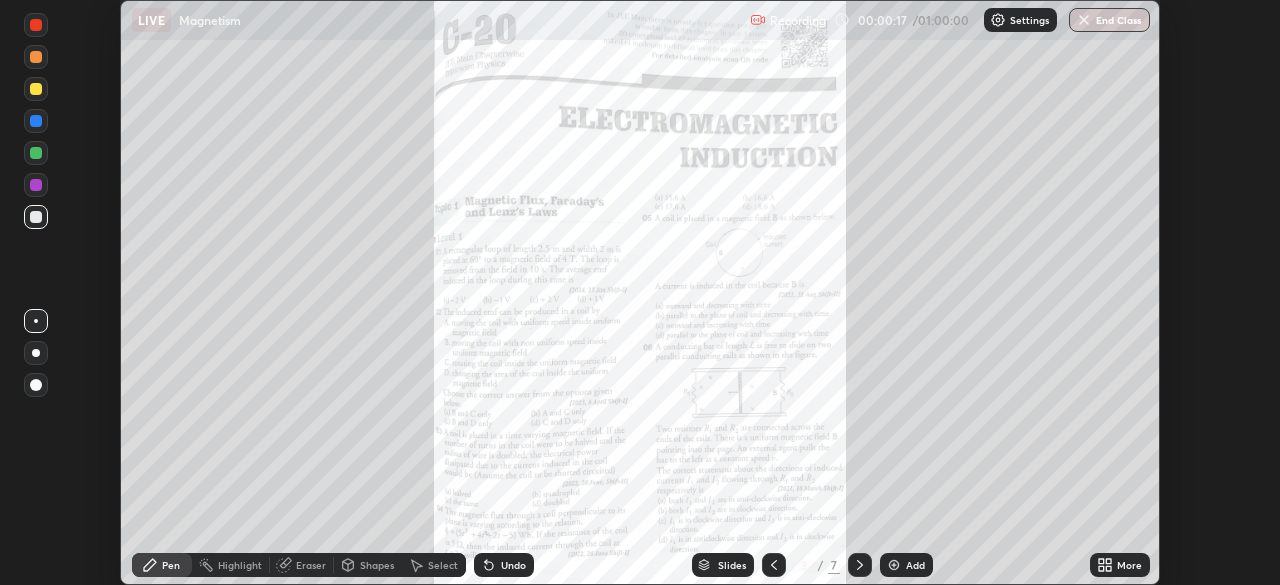 click on "More" at bounding box center [1129, 565] 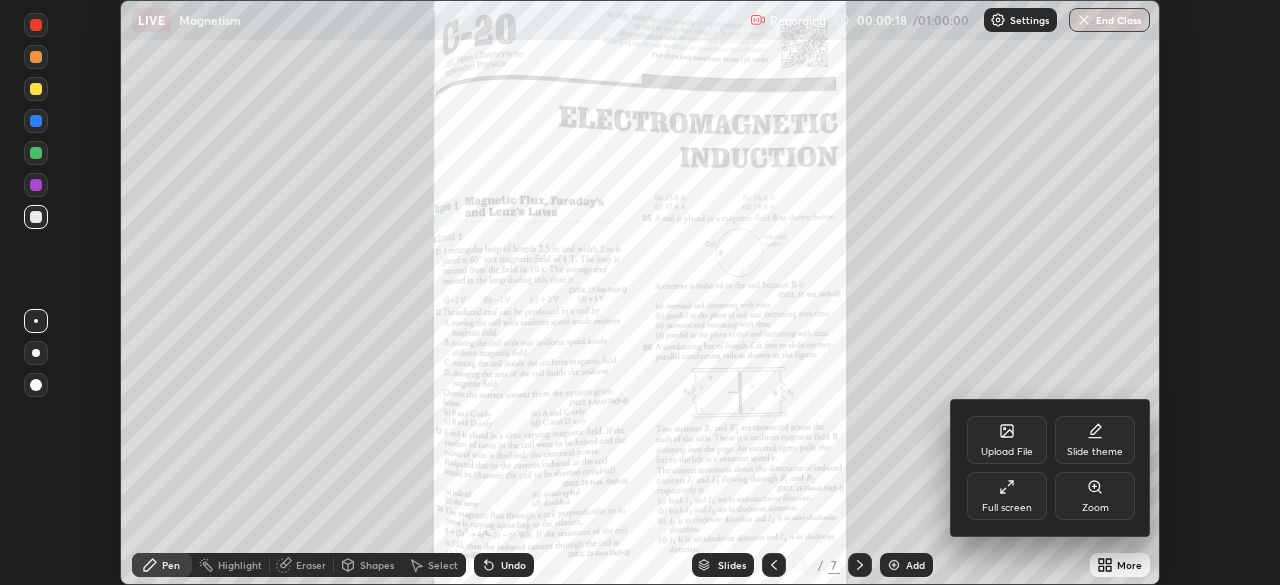 click on "Zoom" at bounding box center (1095, 496) 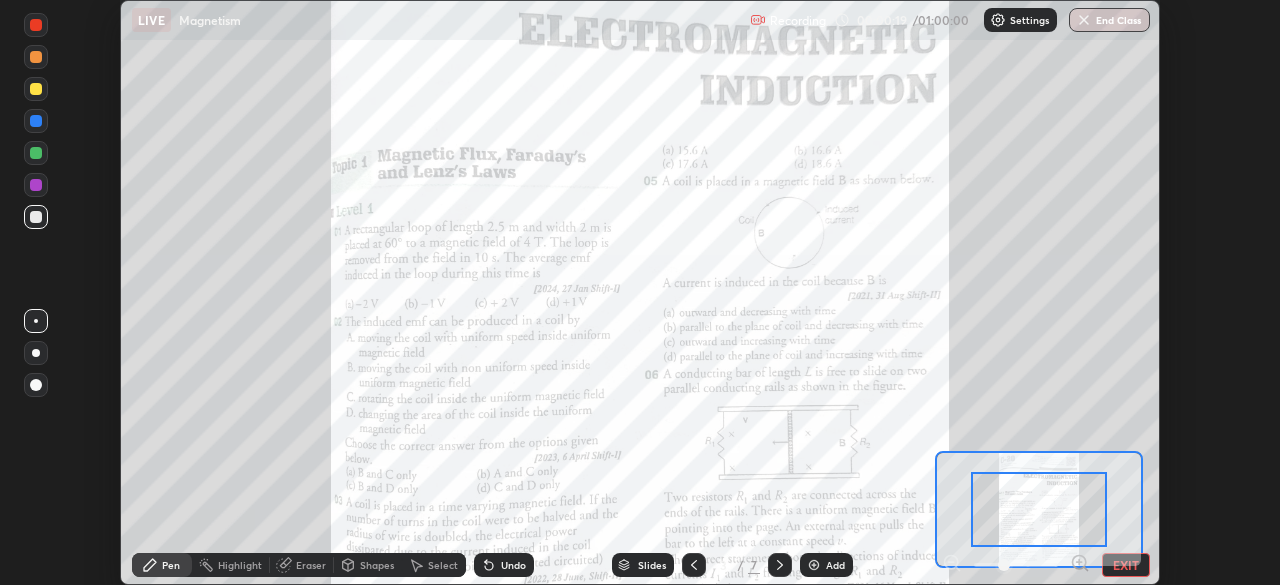 click 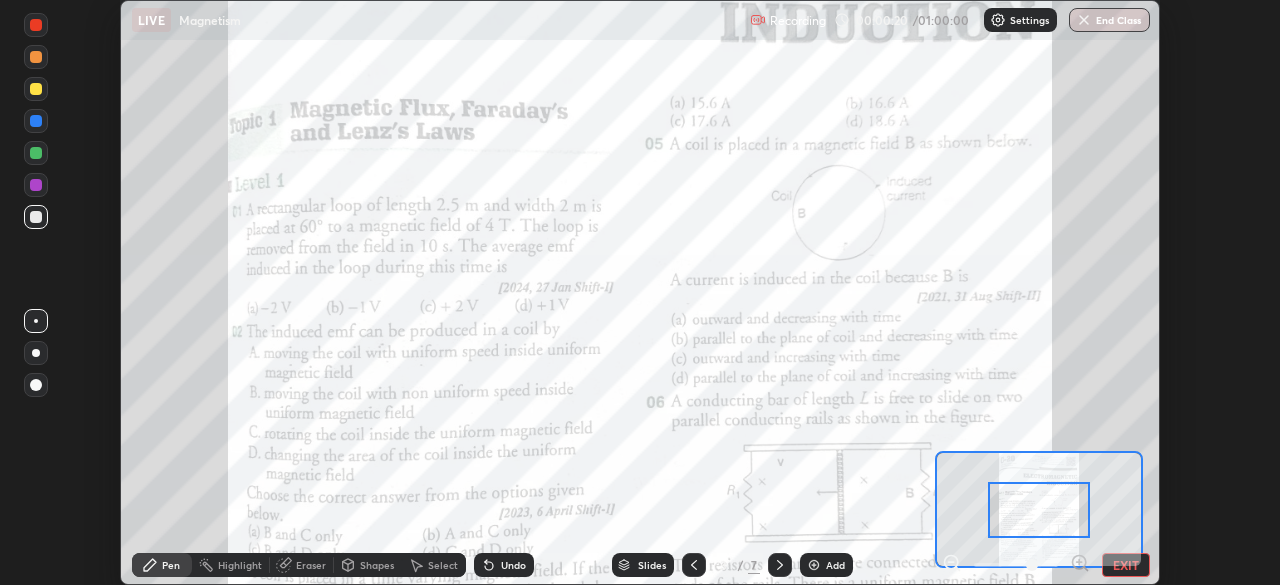click 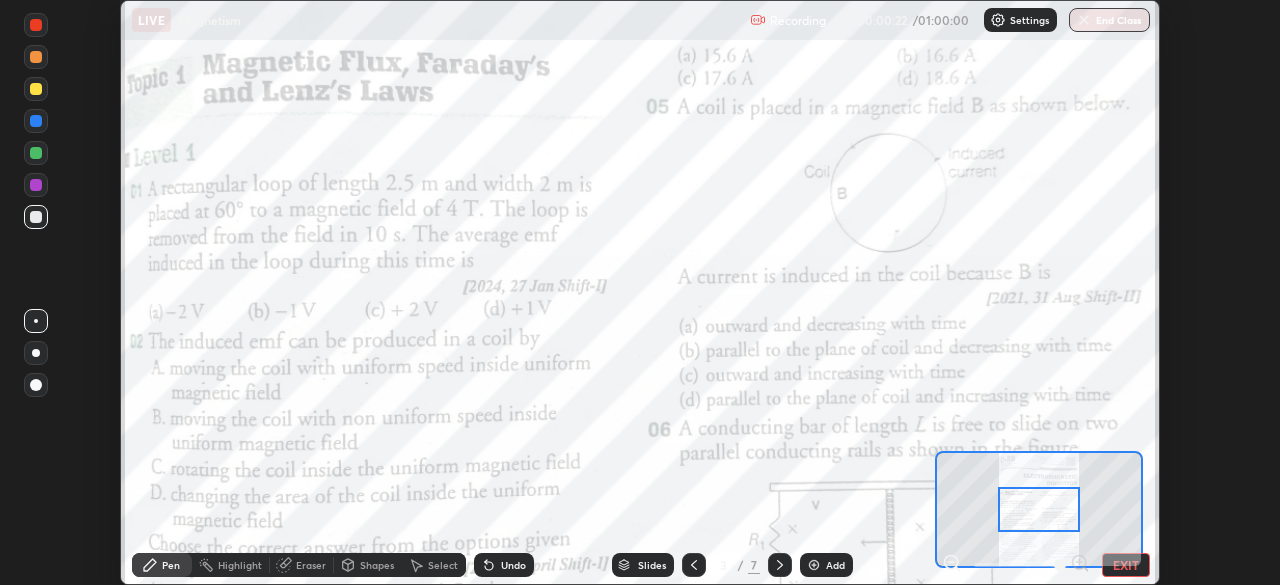 click at bounding box center [1038, 509] 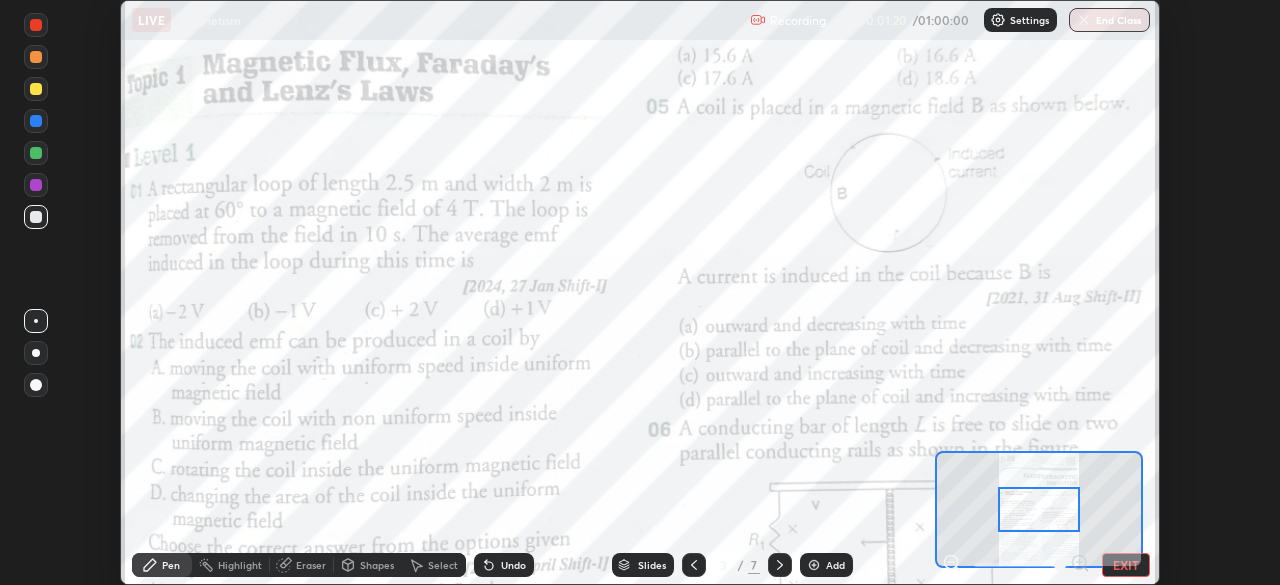 click on "Setting up your live class" at bounding box center [640, 292] 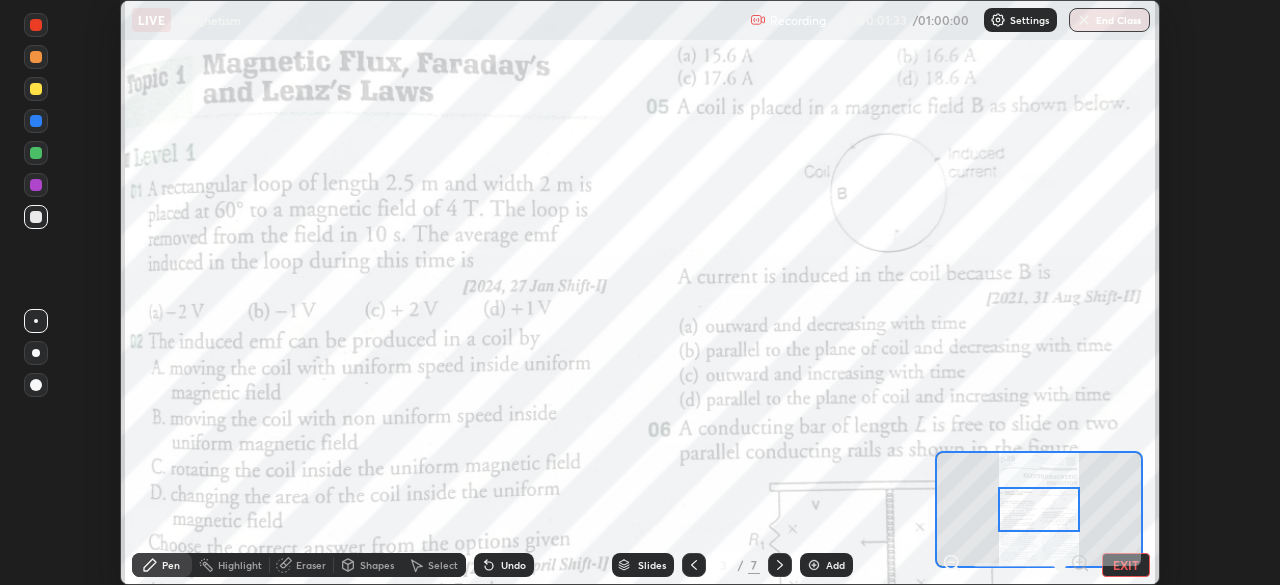 click at bounding box center [36, 185] 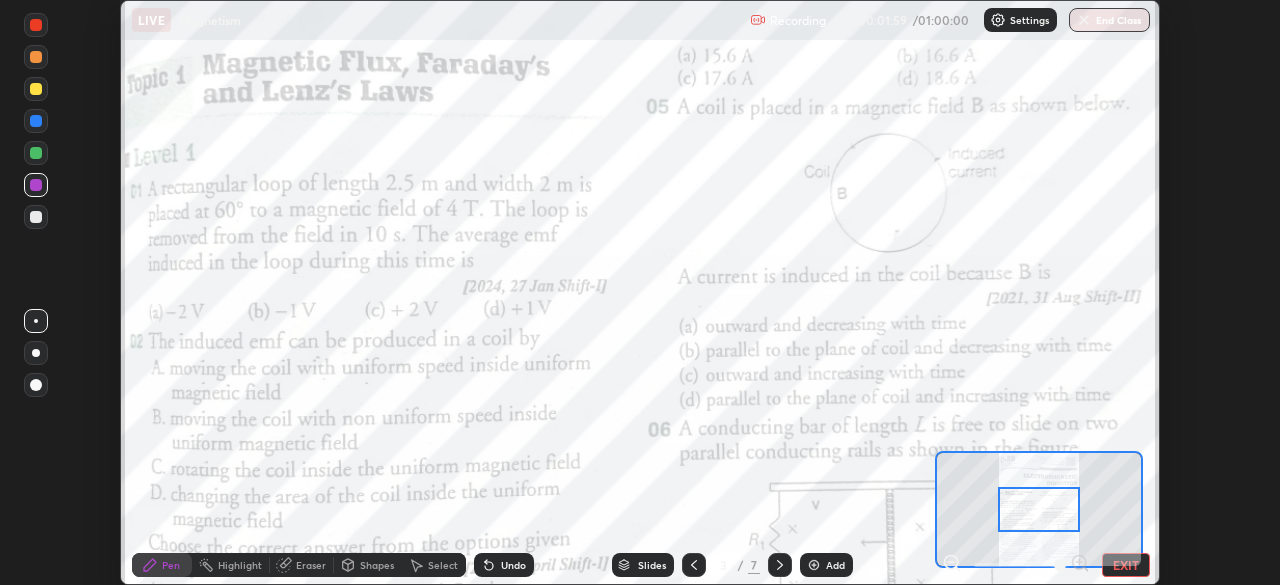 click on "Eraser" at bounding box center (311, 565) 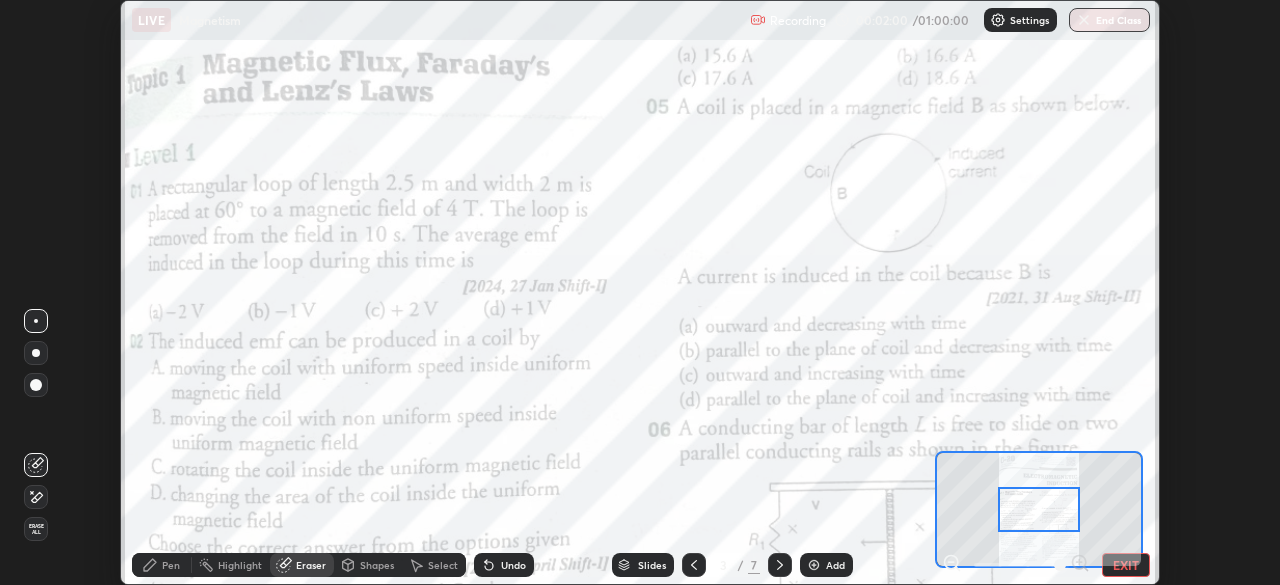 click on "Erase all" at bounding box center (36, 529) 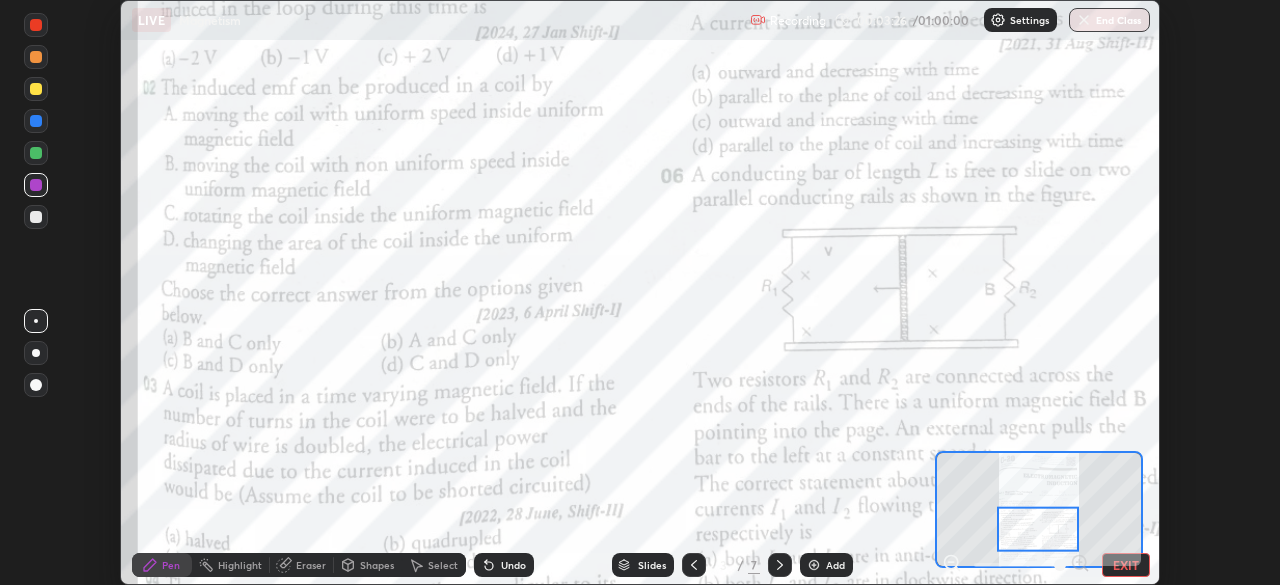click 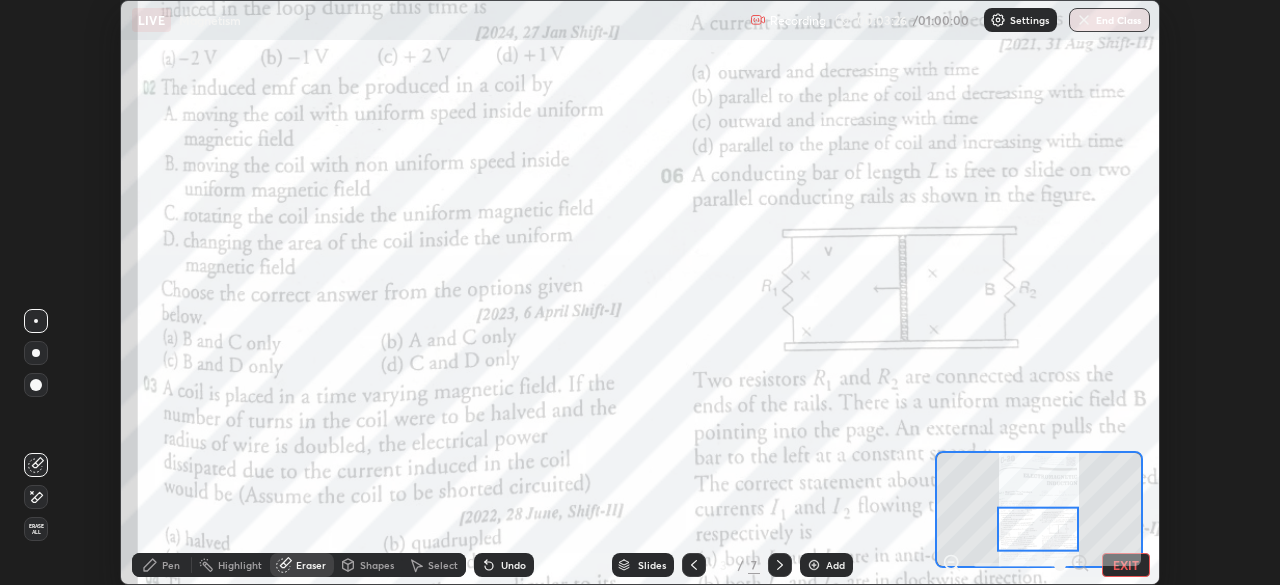 click 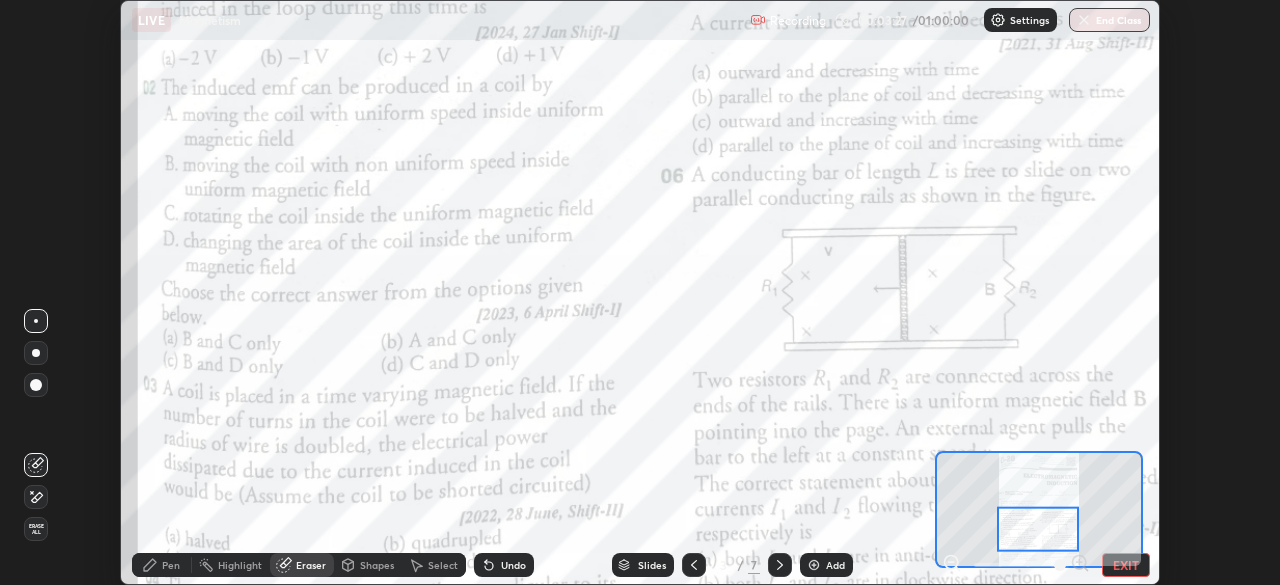 click on "Erase all" at bounding box center (36, 529) 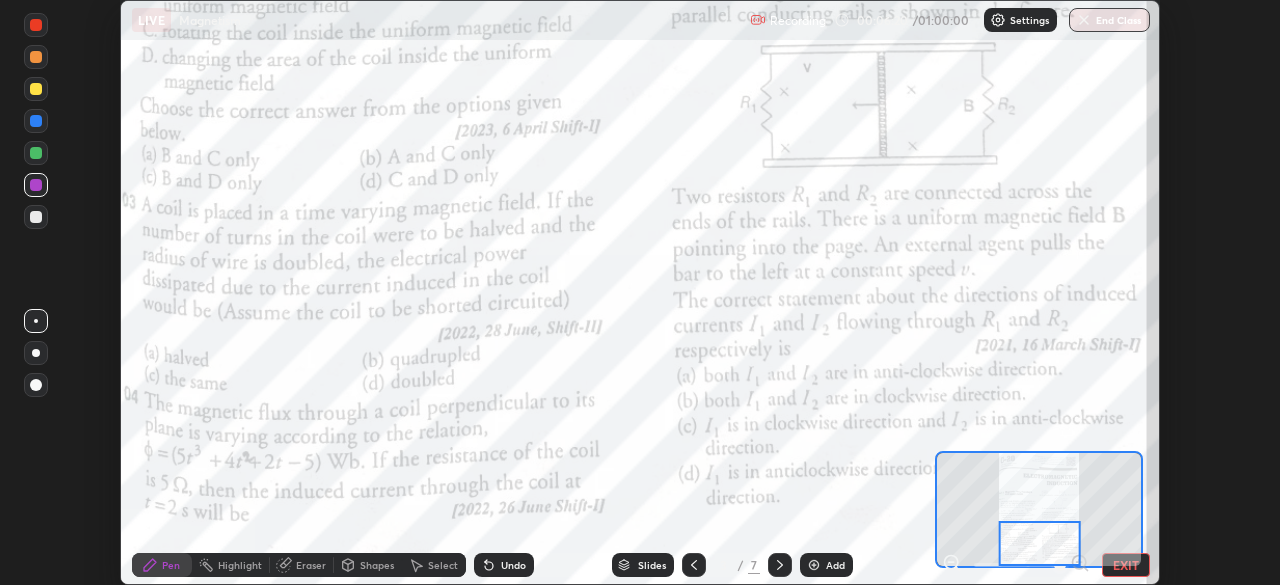 click 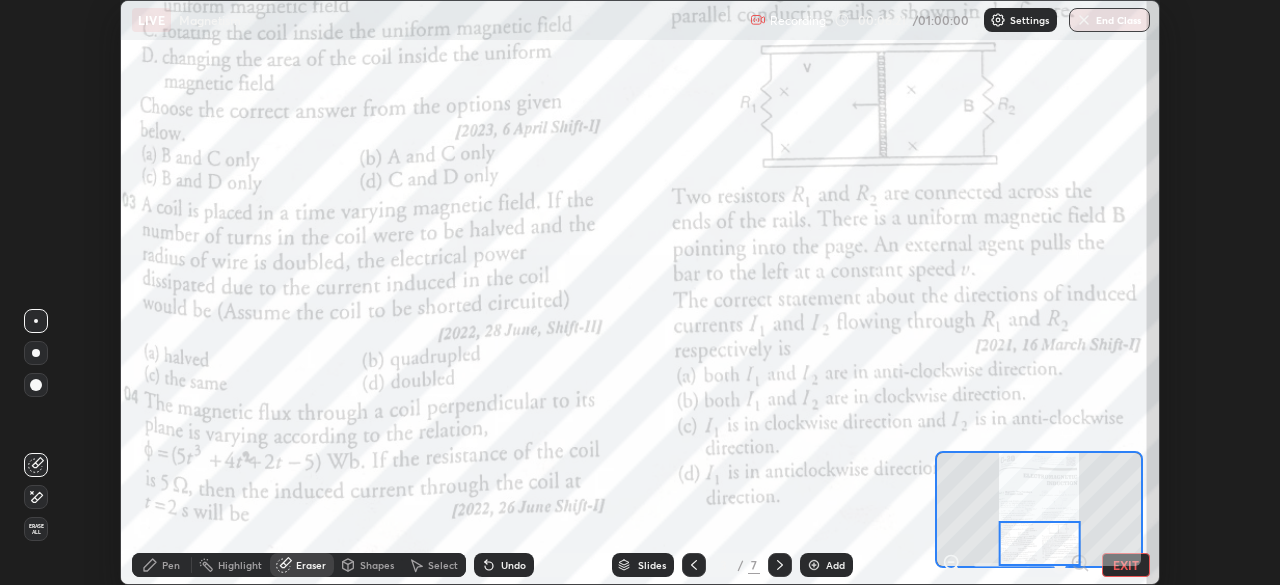 click on "Eraser" at bounding box center [302, 565] 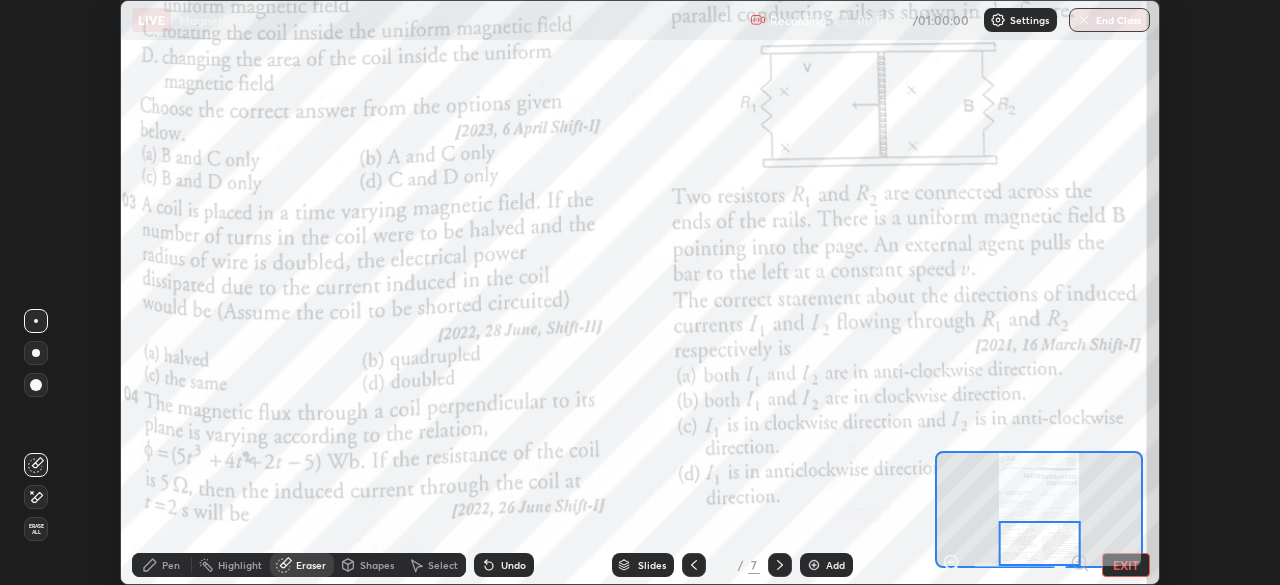 click on "Erase all" at bounding box center [36, 529] 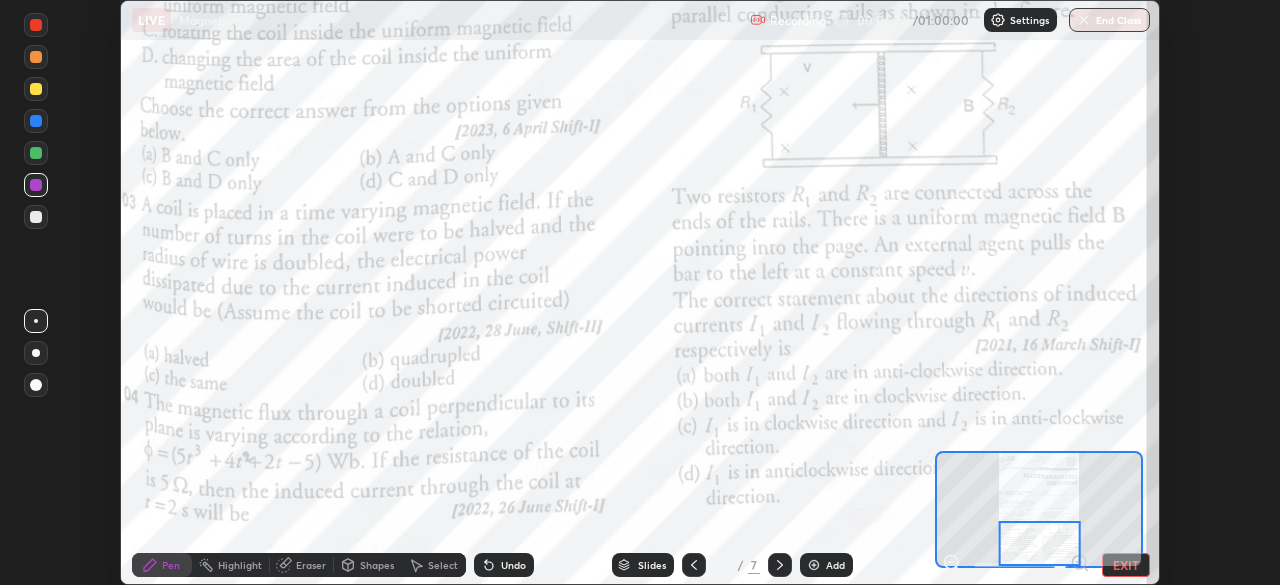 click at bounding box center (814, 565) 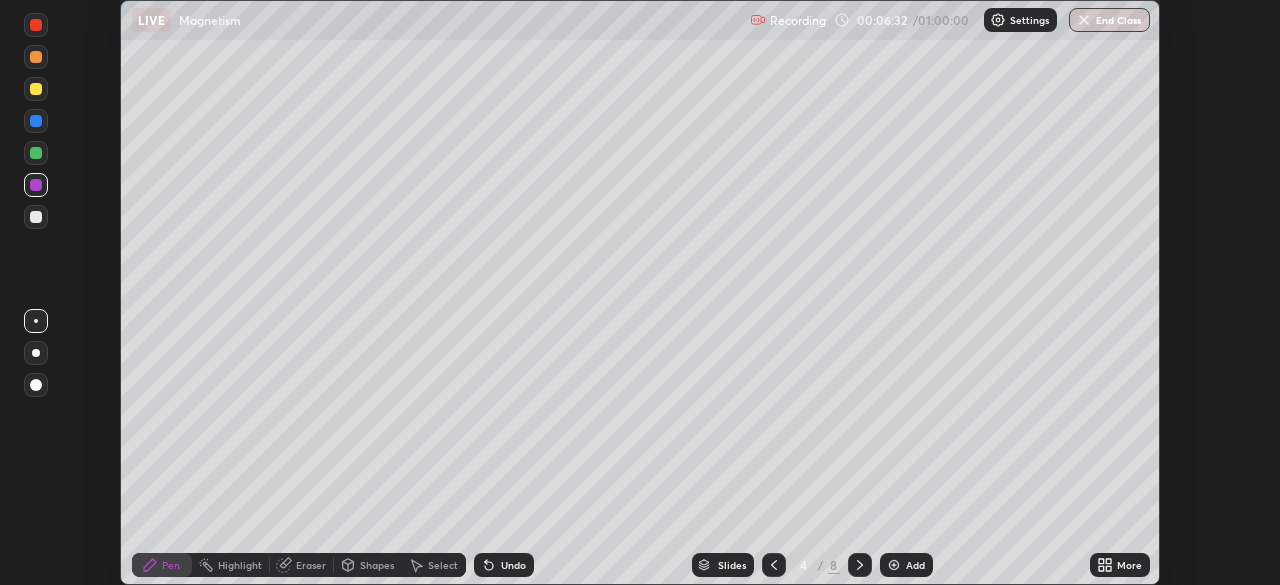 click at bounding box center (36, 353) 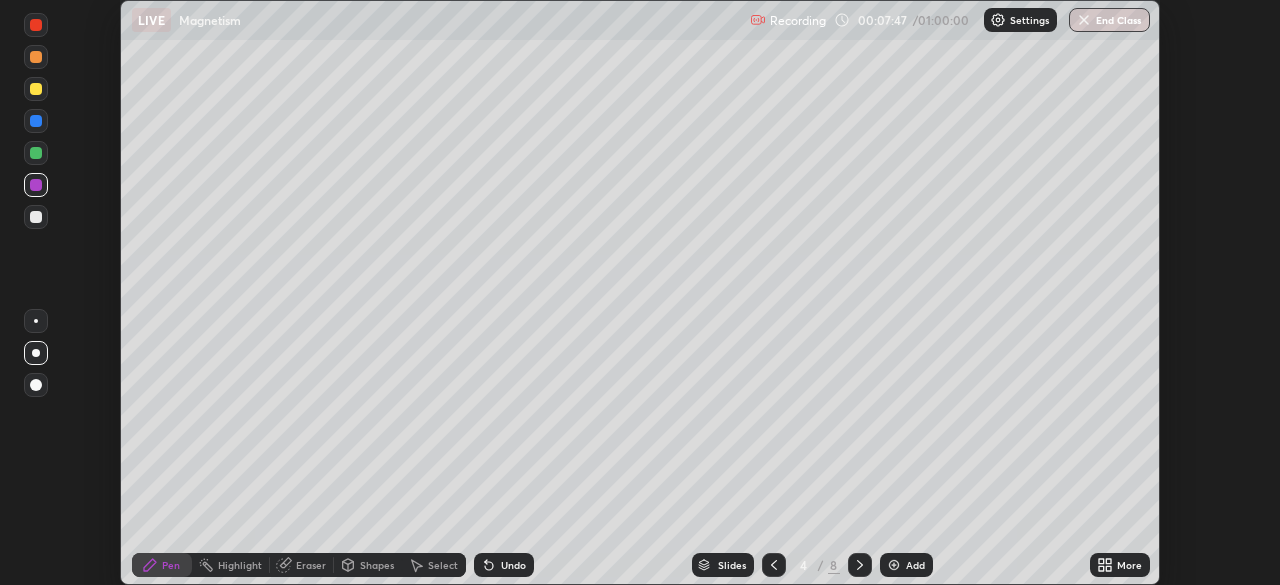click at bounding box center (774, 565) 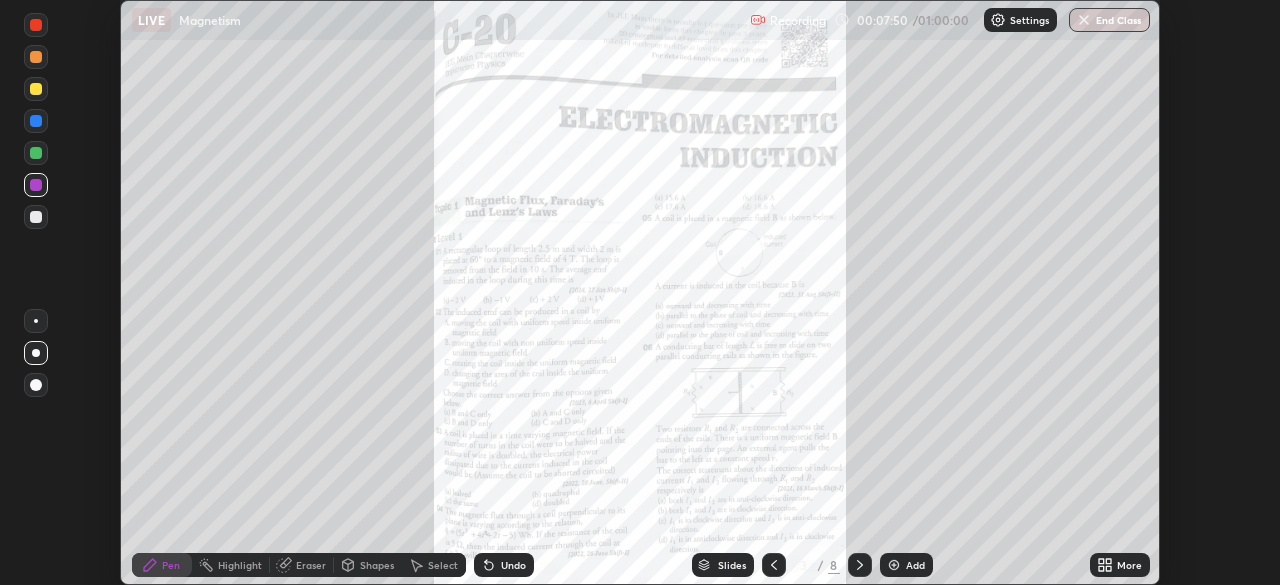 click on "More" at bounding box center (1120, 565) 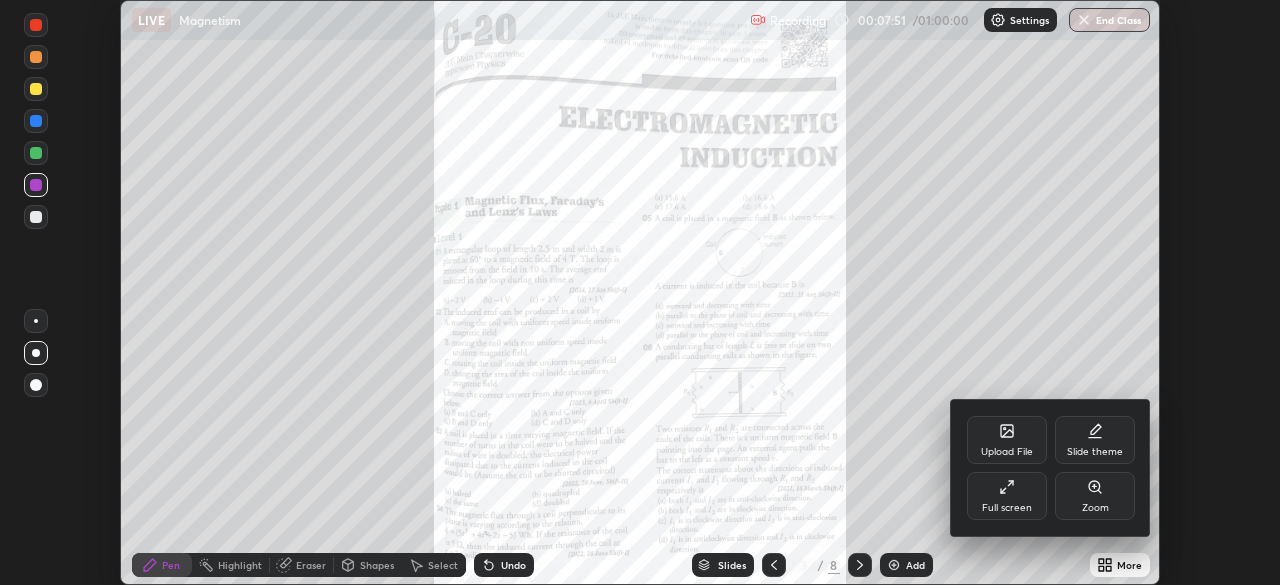 click on "Zoom" at bounding box center [1095, 508] 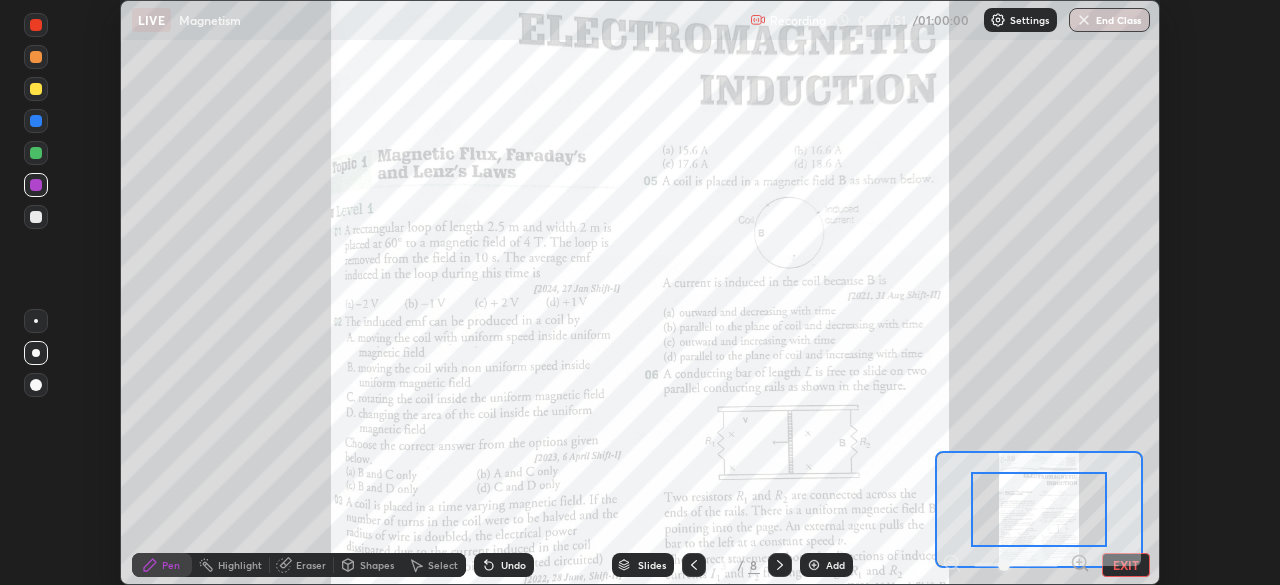 click 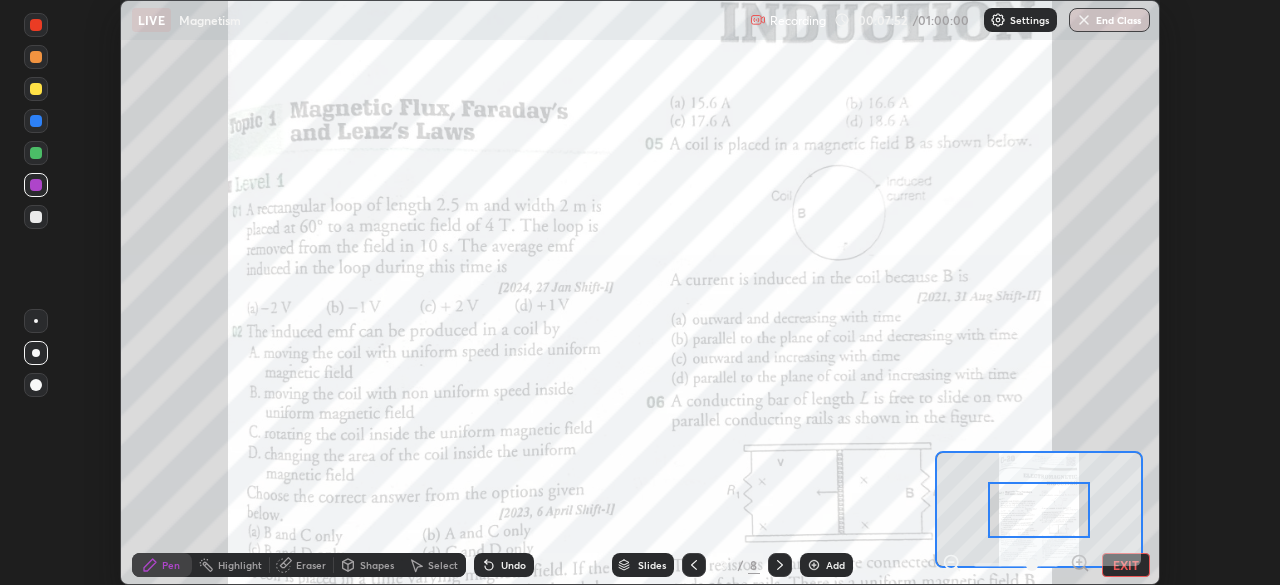 click 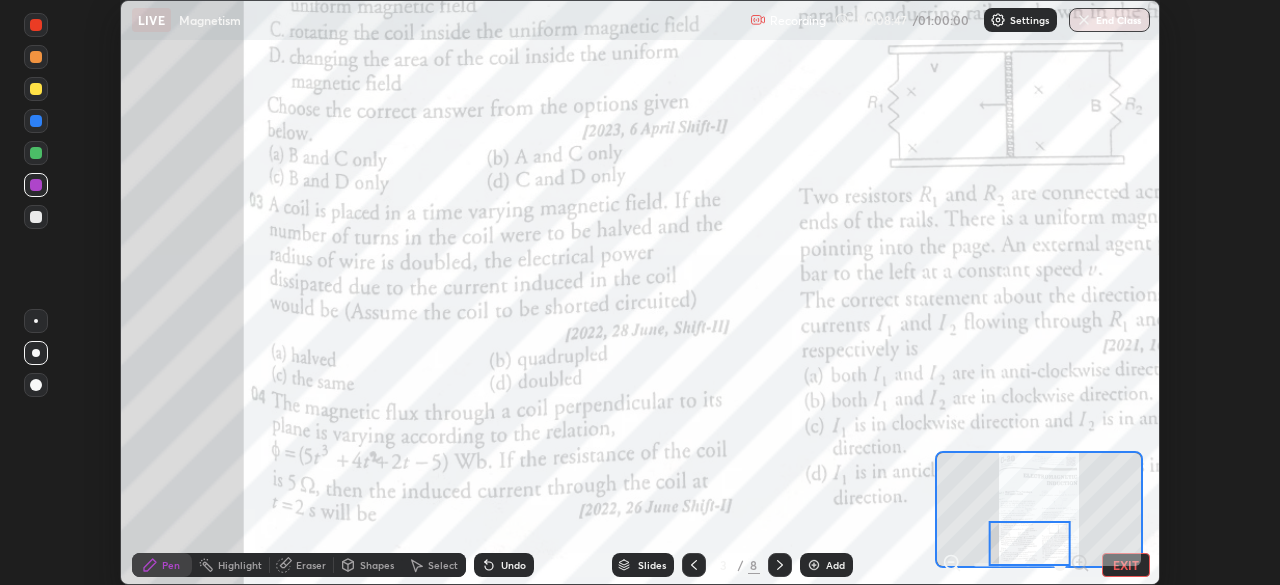 click on "Eraser" at bounding box center (302, 565) 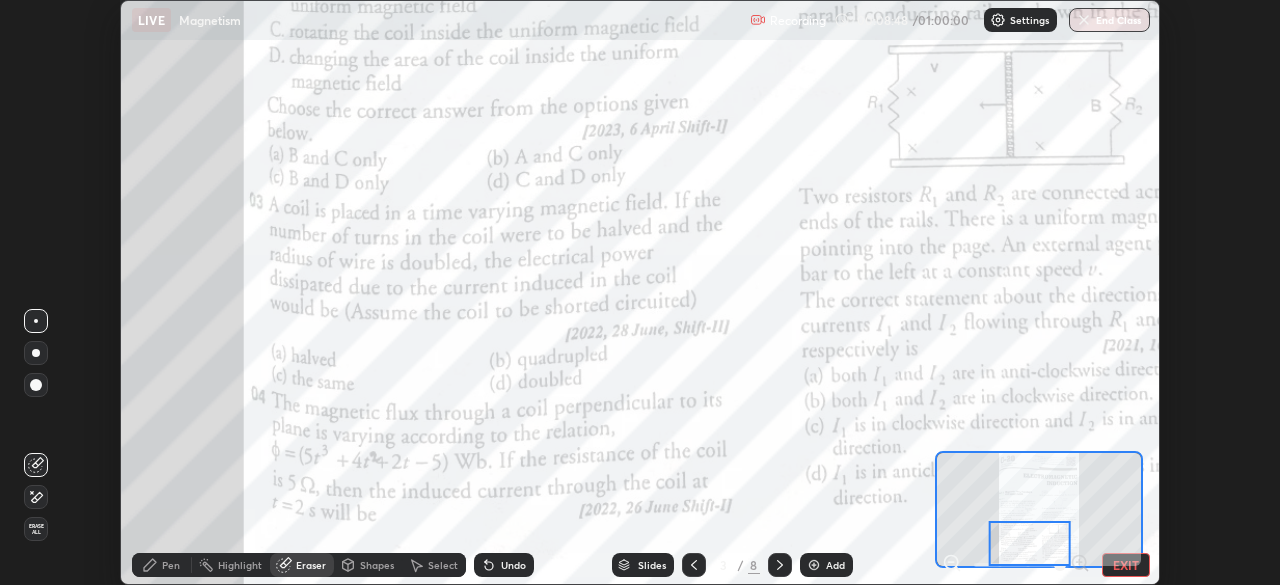 click on "Erase all" at bounding box center (36, 529) 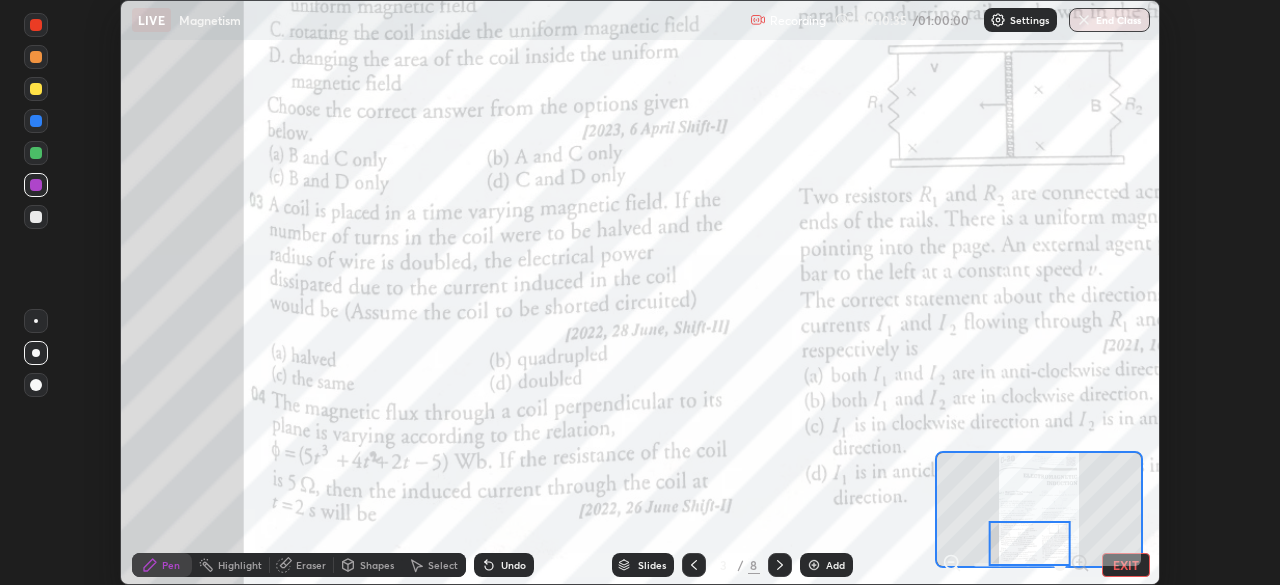 click on "Eraser" at bounding box center [311, 565] 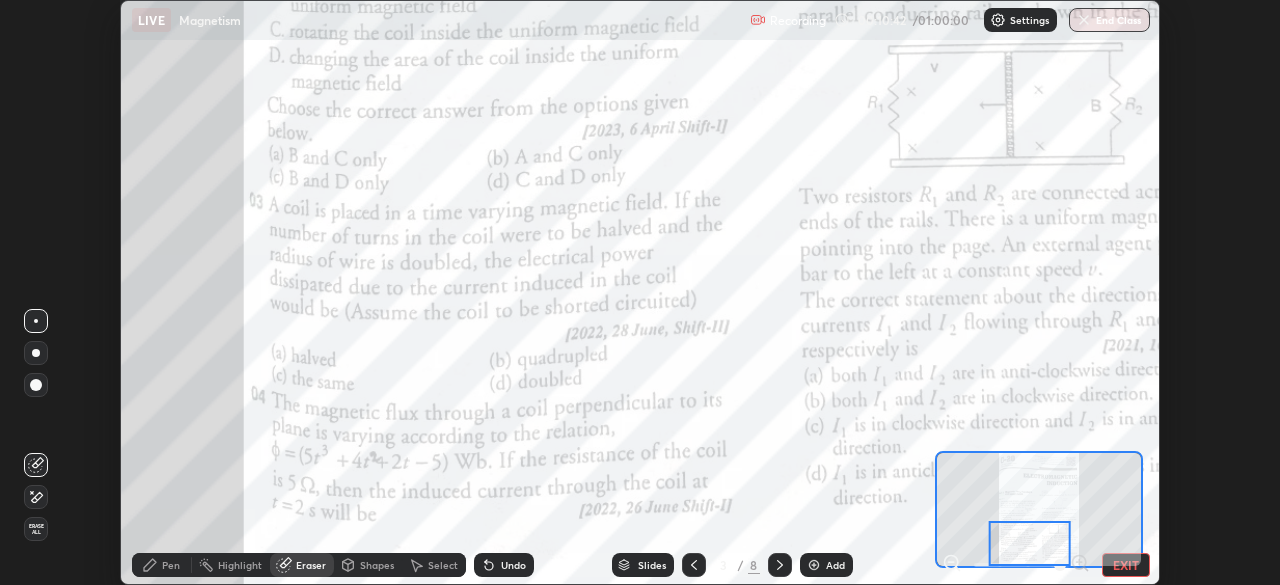 click on "Erase all" at bounding box center [36, 529] 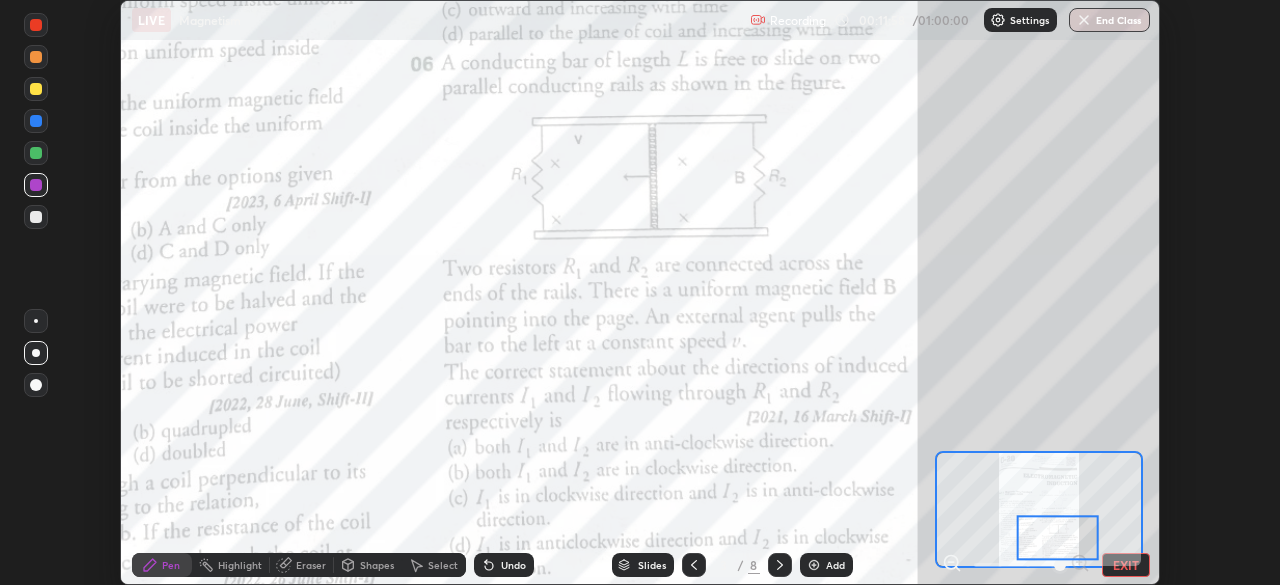 click on "Eraser" at bounding box center [311, 565] 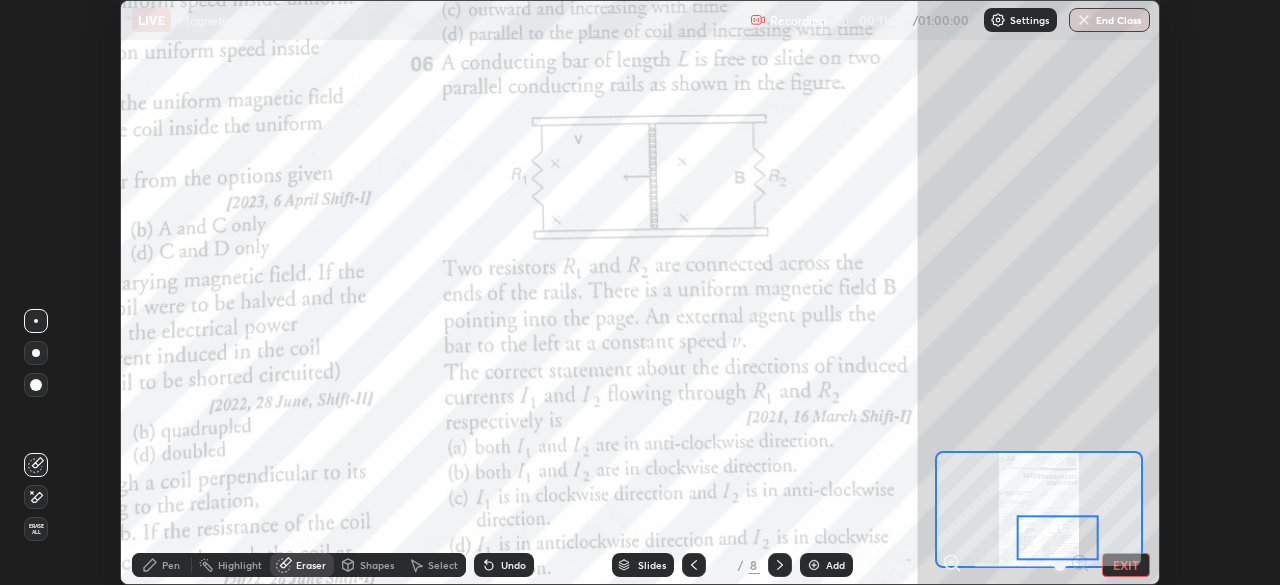 click on "Erase all" at bounding box center (36, 529) 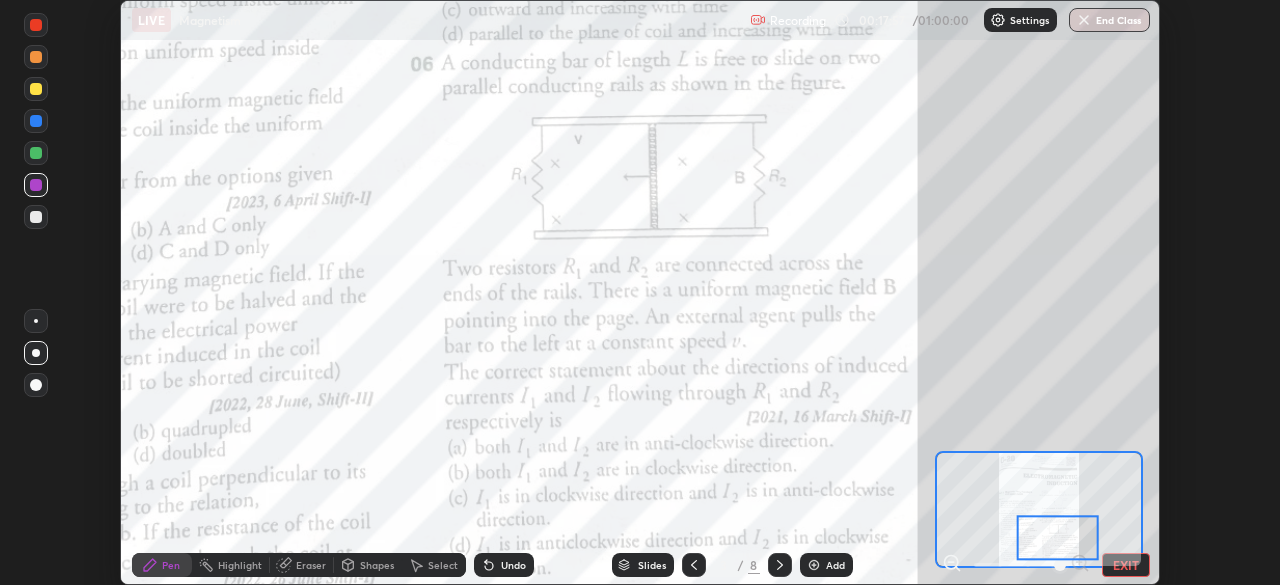 click 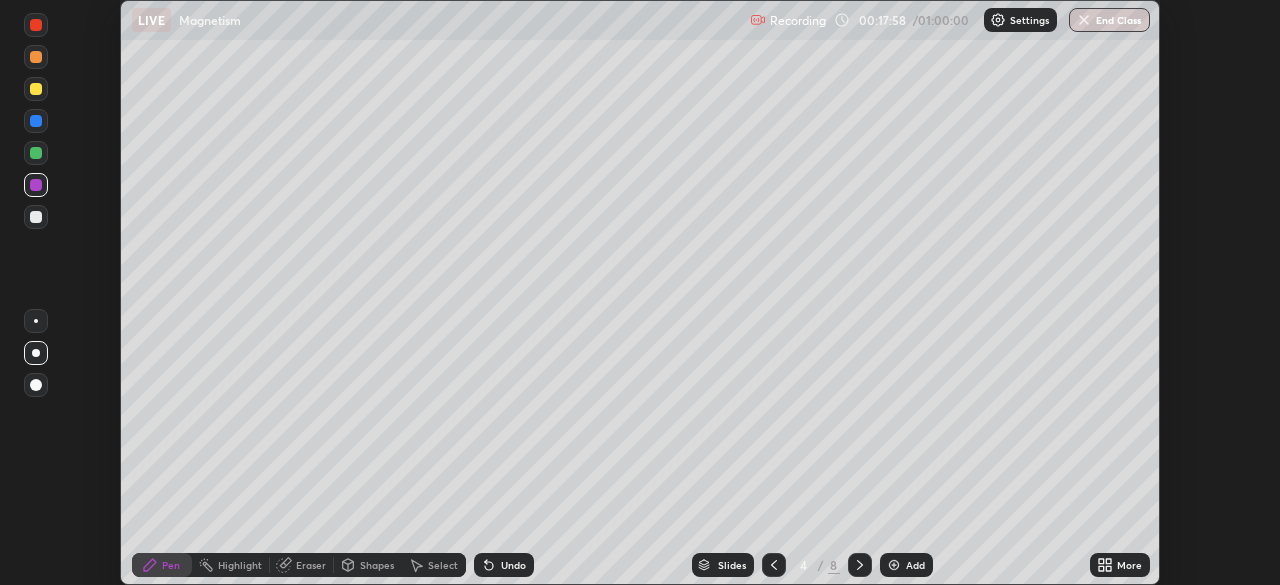 click 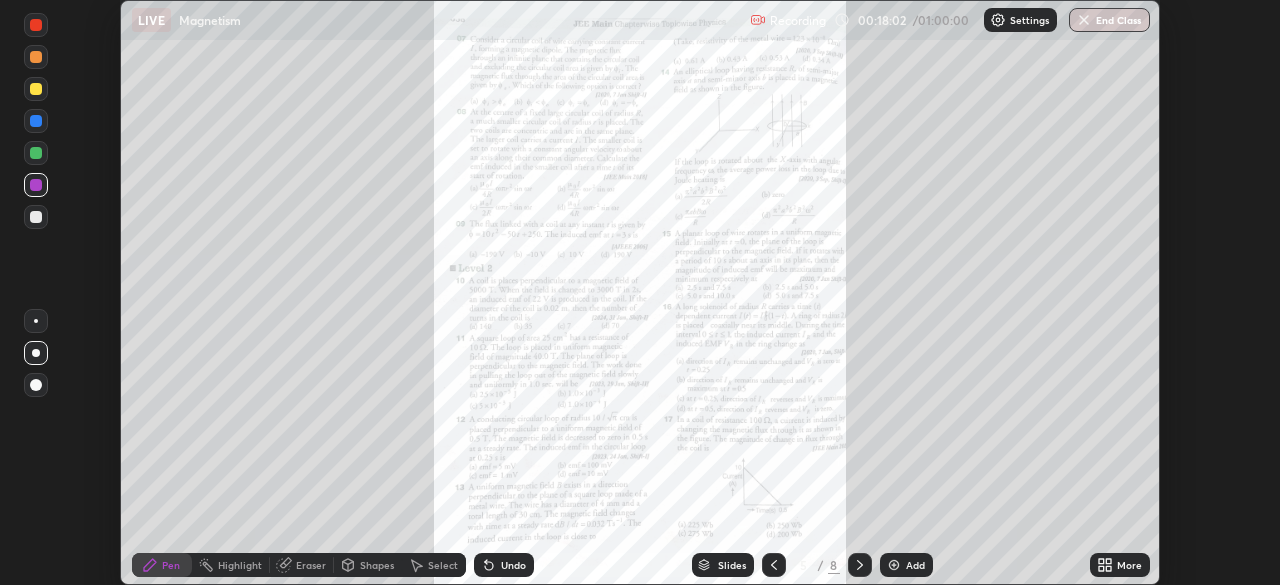 click on "More" at bounding box center (1129, 565) 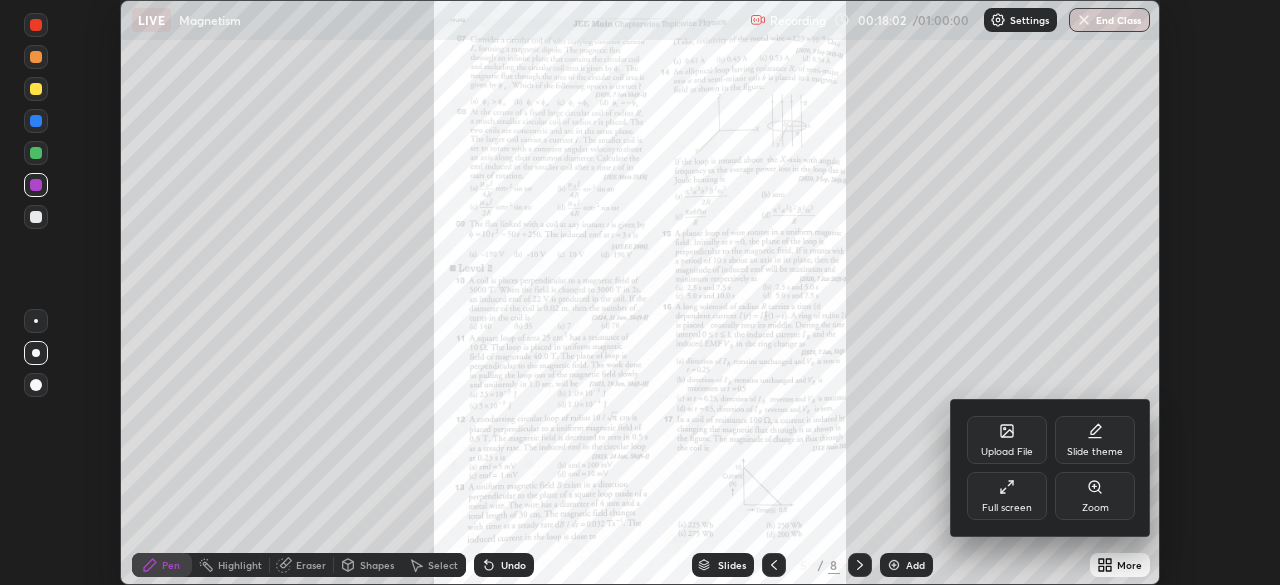 click on "Zoom" at bounding box center [1095, 496] 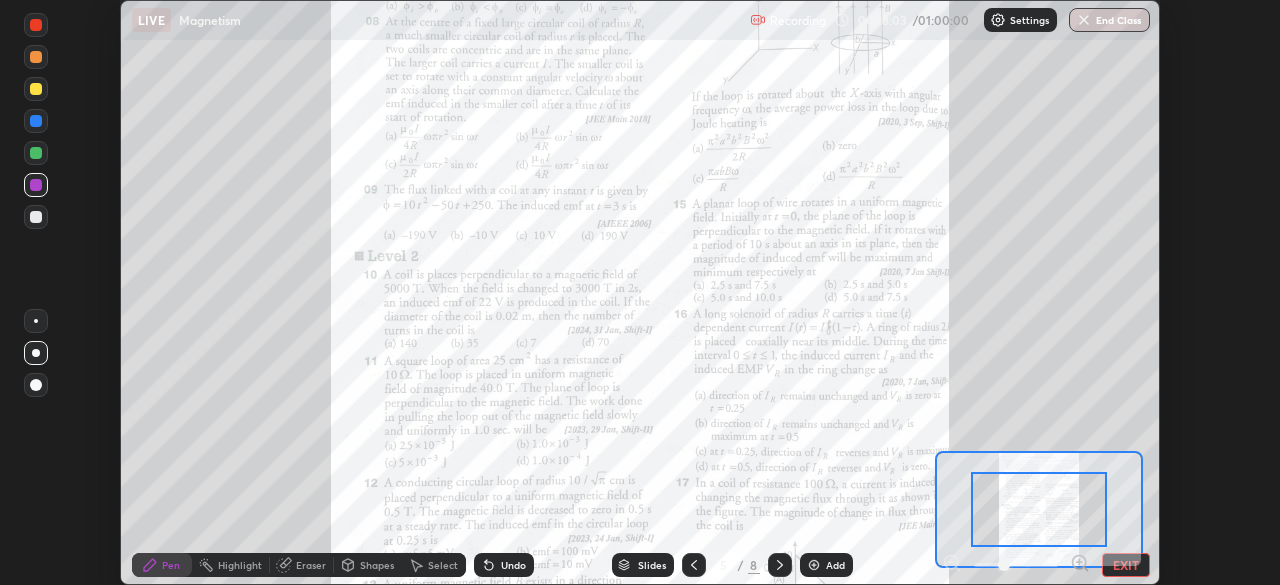 click 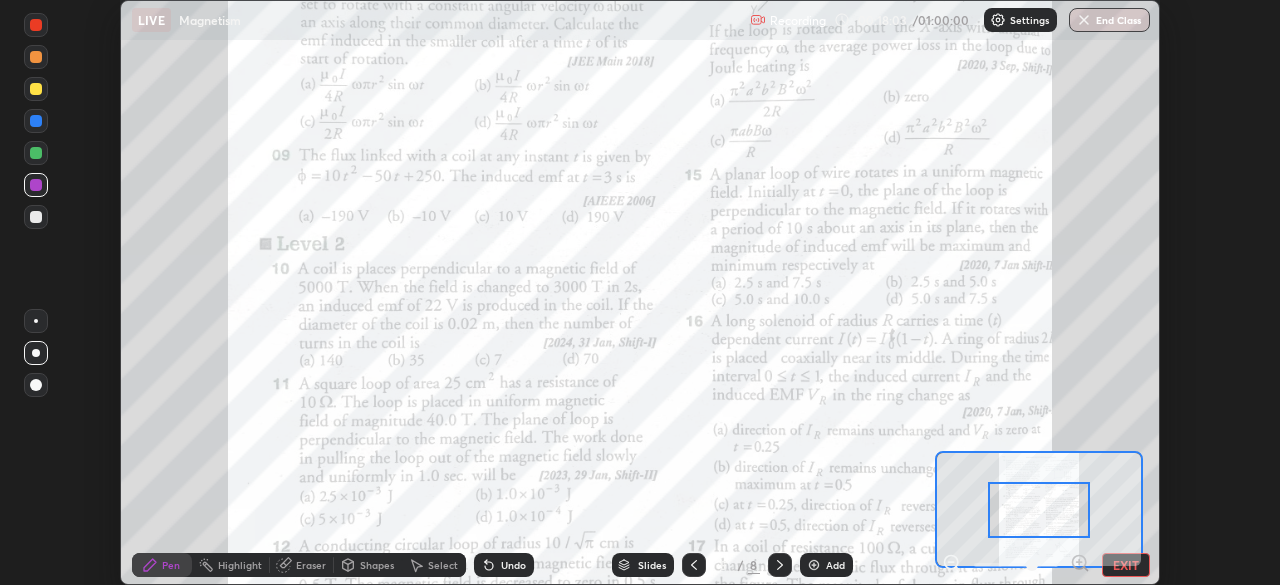 click 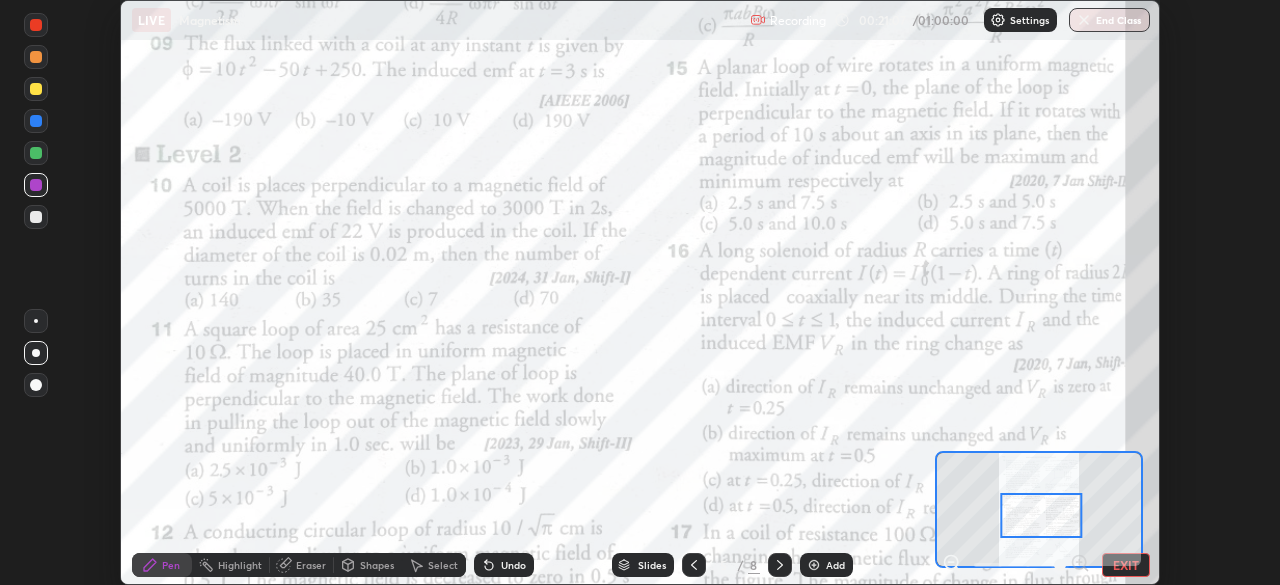 click on "Eraser" at bounding box center [302, 565] 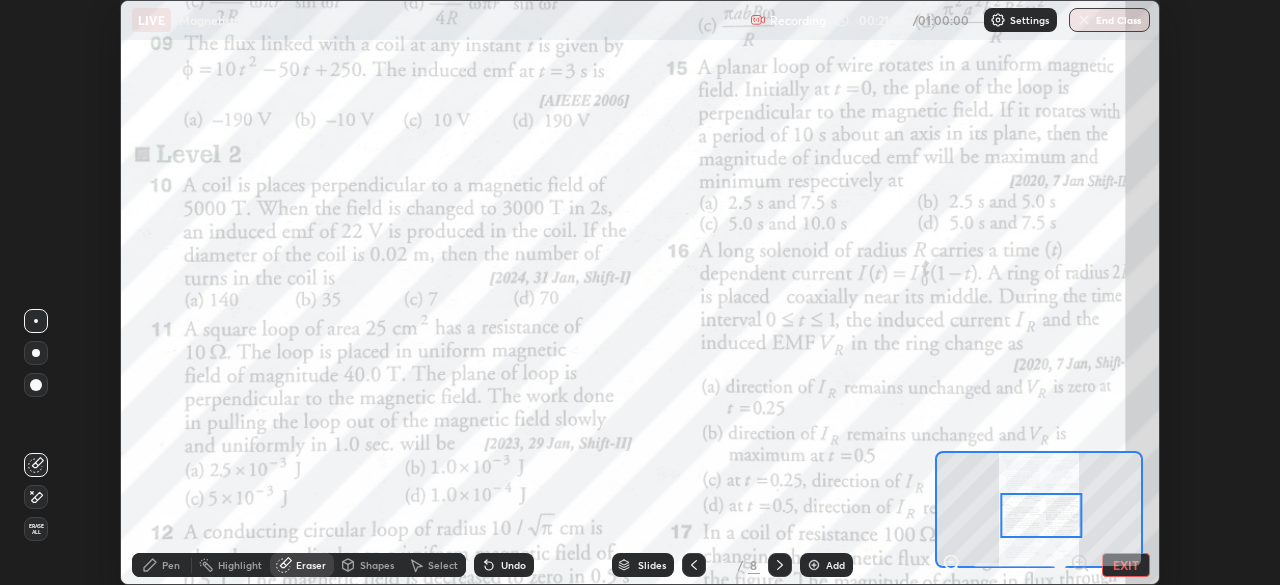 click 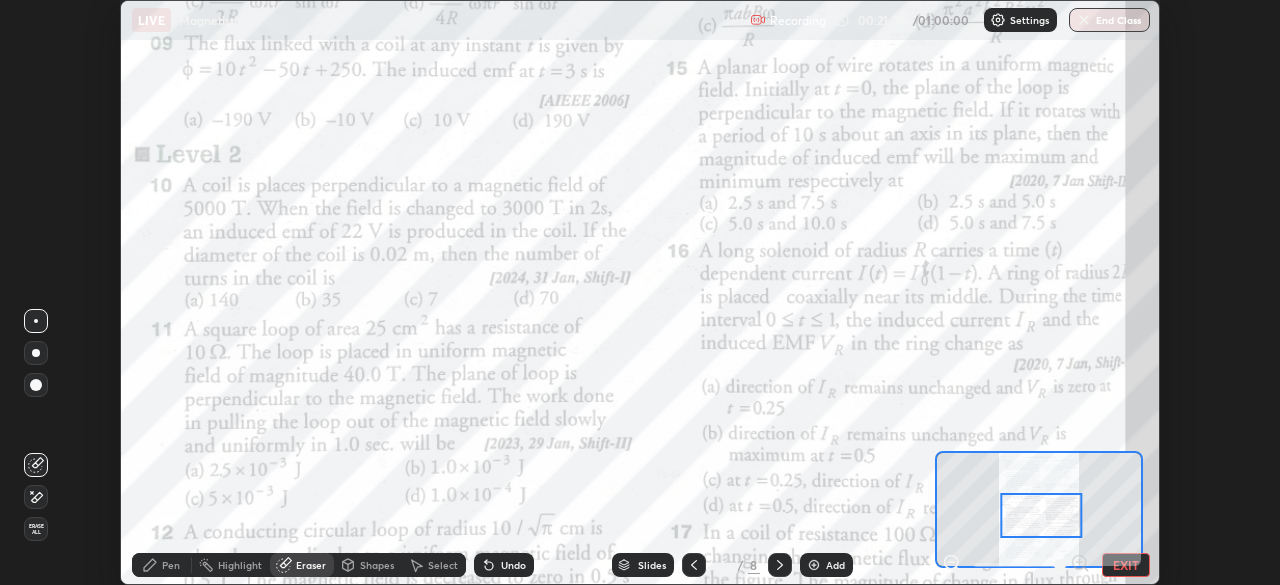 click on "Erase all" at bounding box center [36, 529] 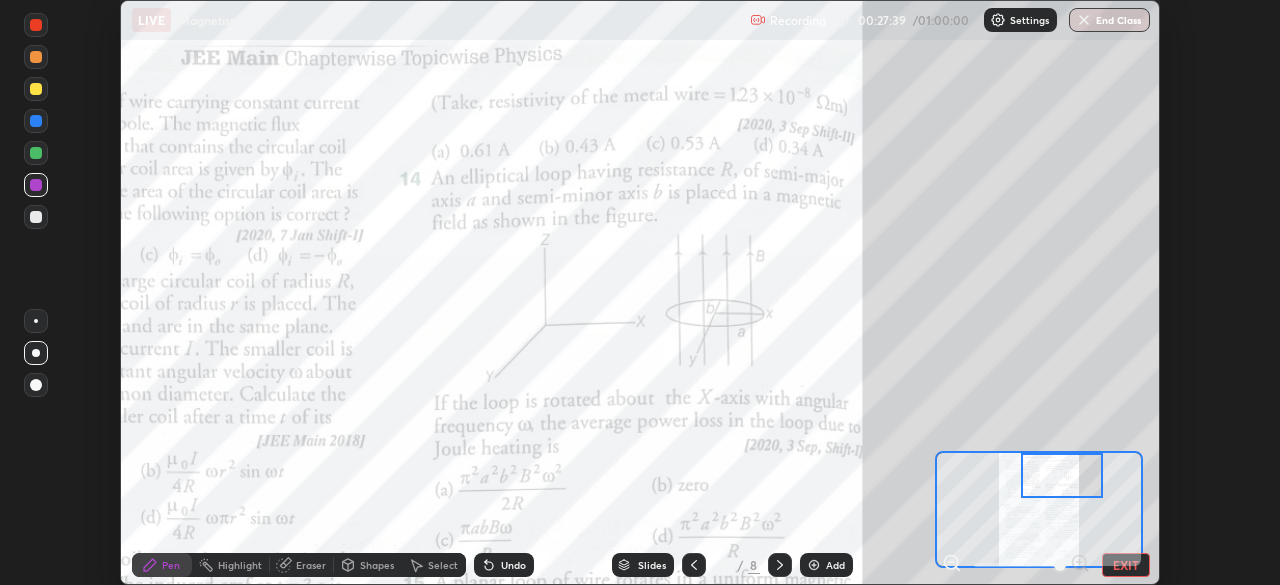 click on "Add" at bounding box center [835, 565] 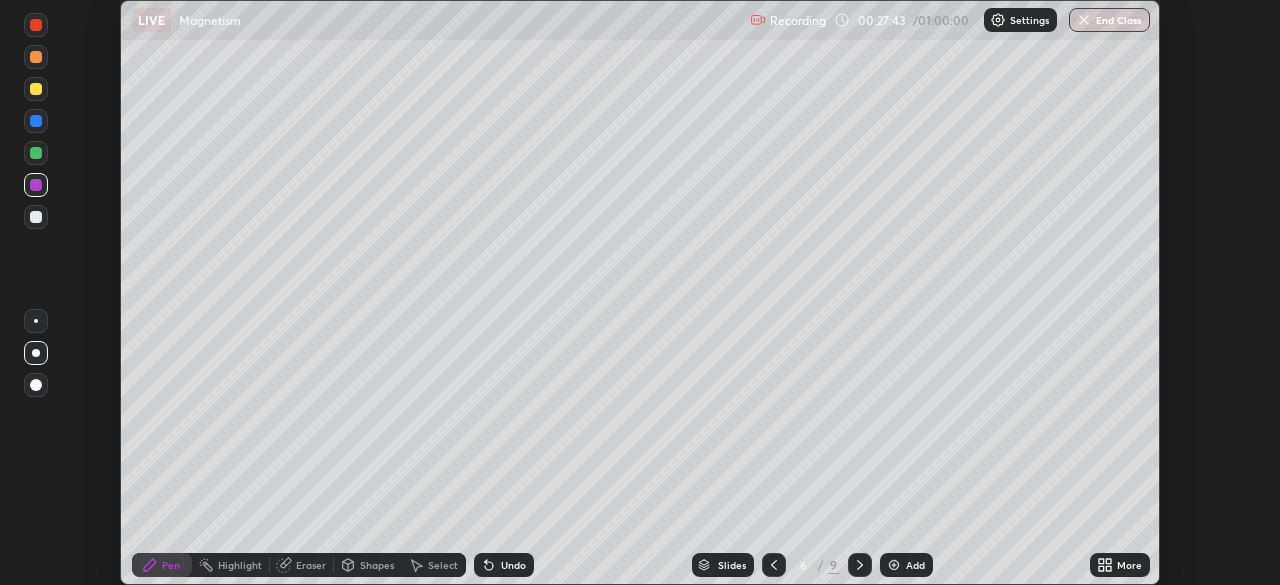 click at bounding box center (36, 385) 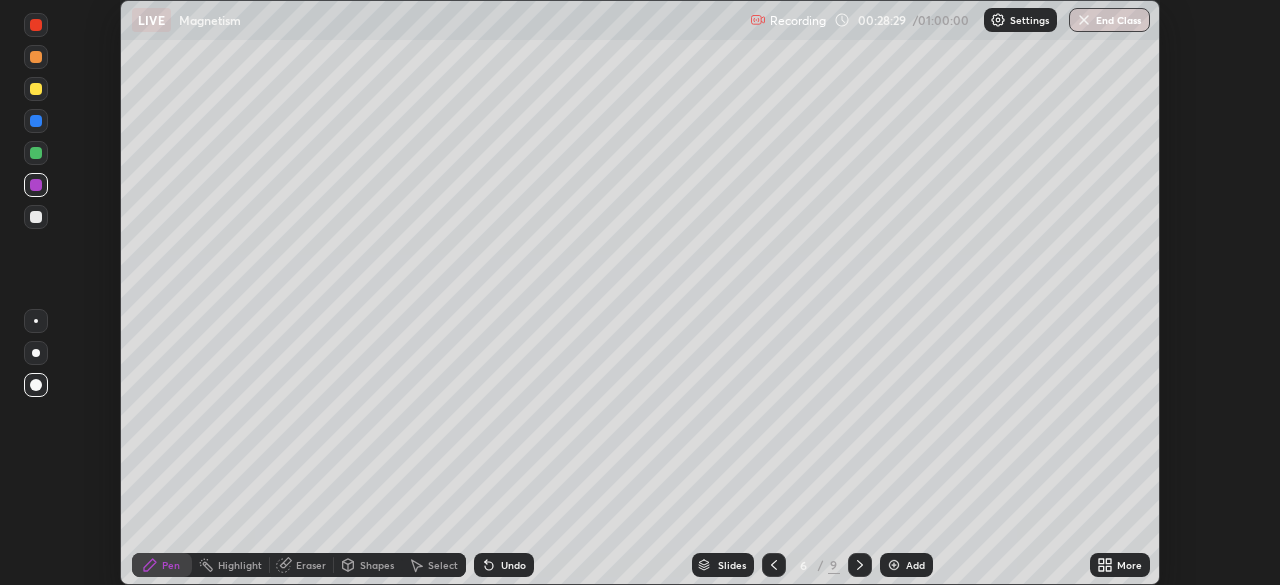 click on "Eraser" at bounding box center (311, 565) 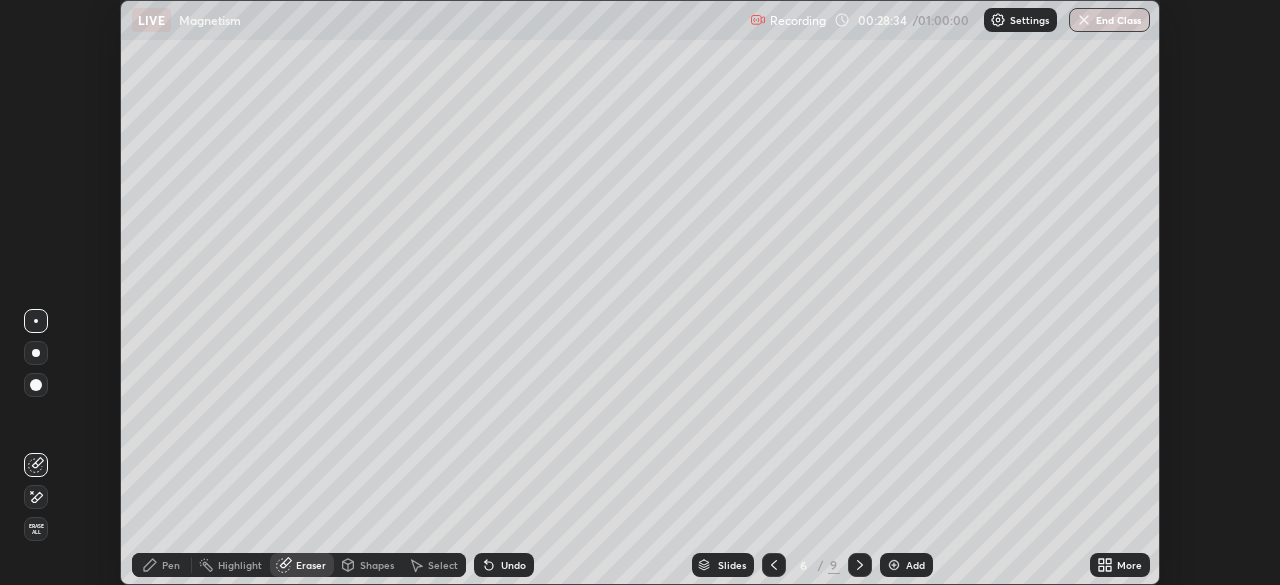 click on "Pen" at bounding box center (162, 565) 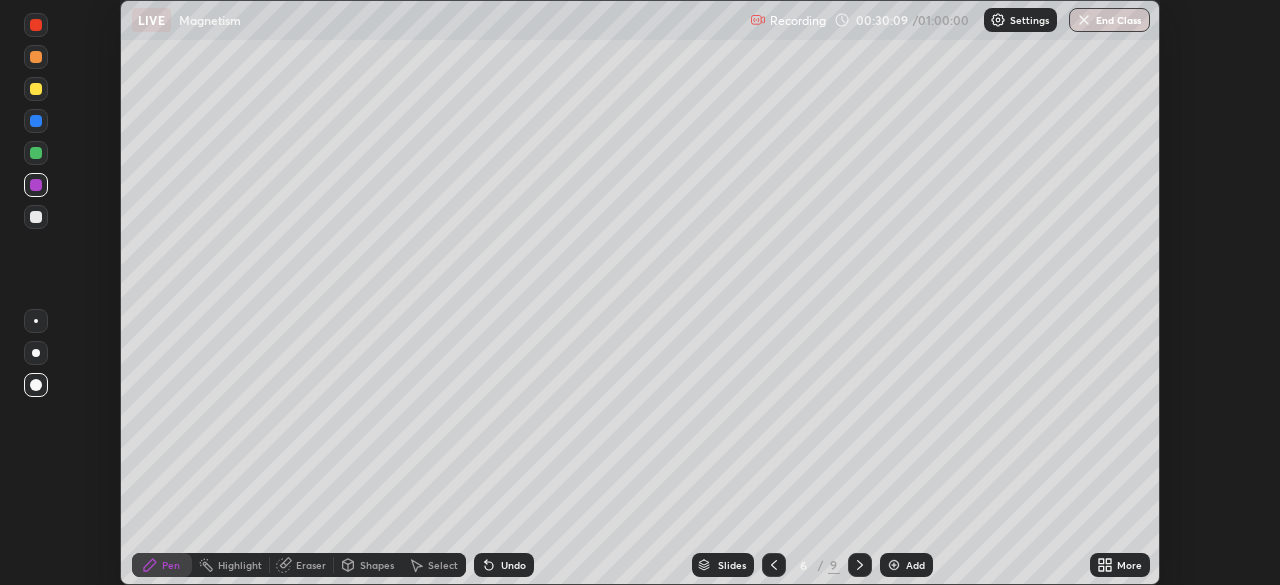 click 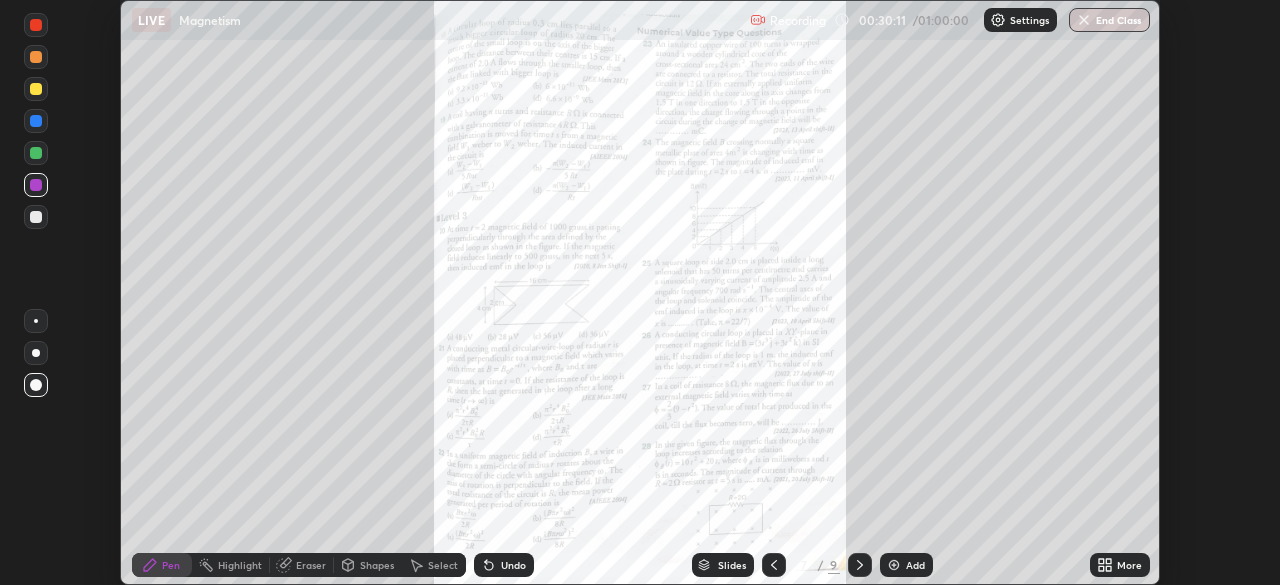 click at bounding box center [894, 565] 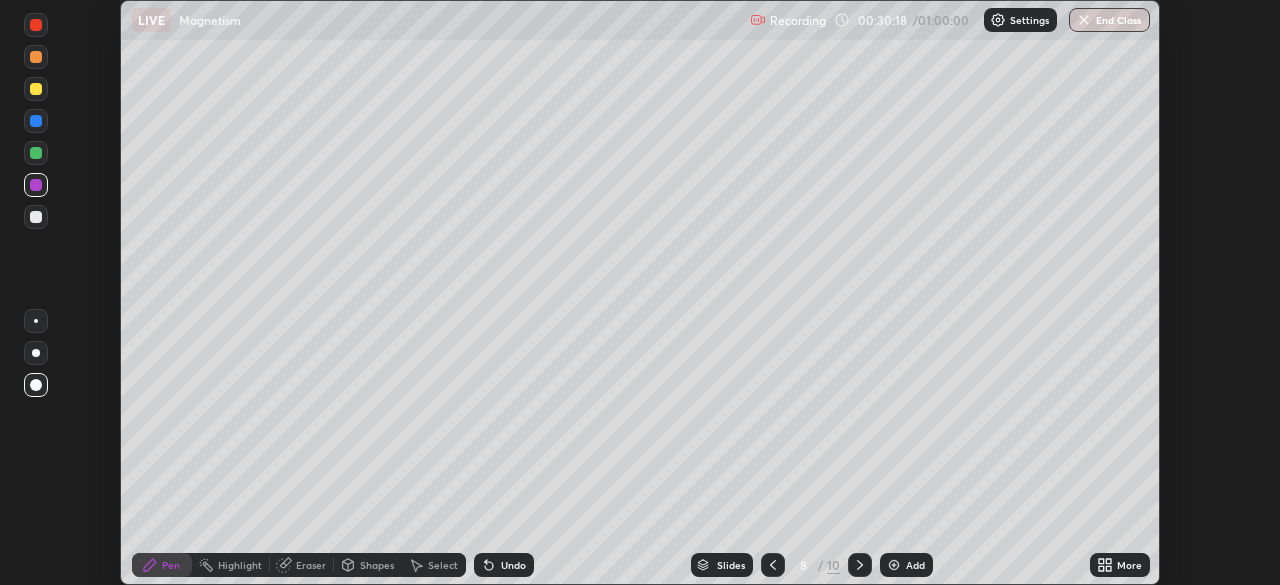 click 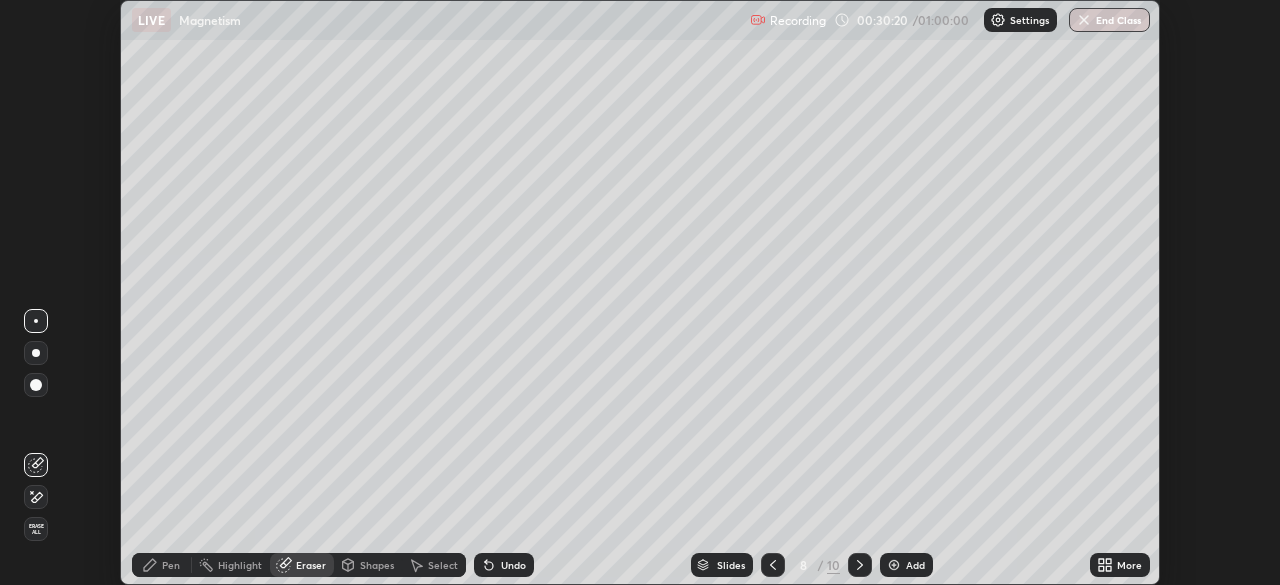 click on "Pen" at bounding box center [171, 565] 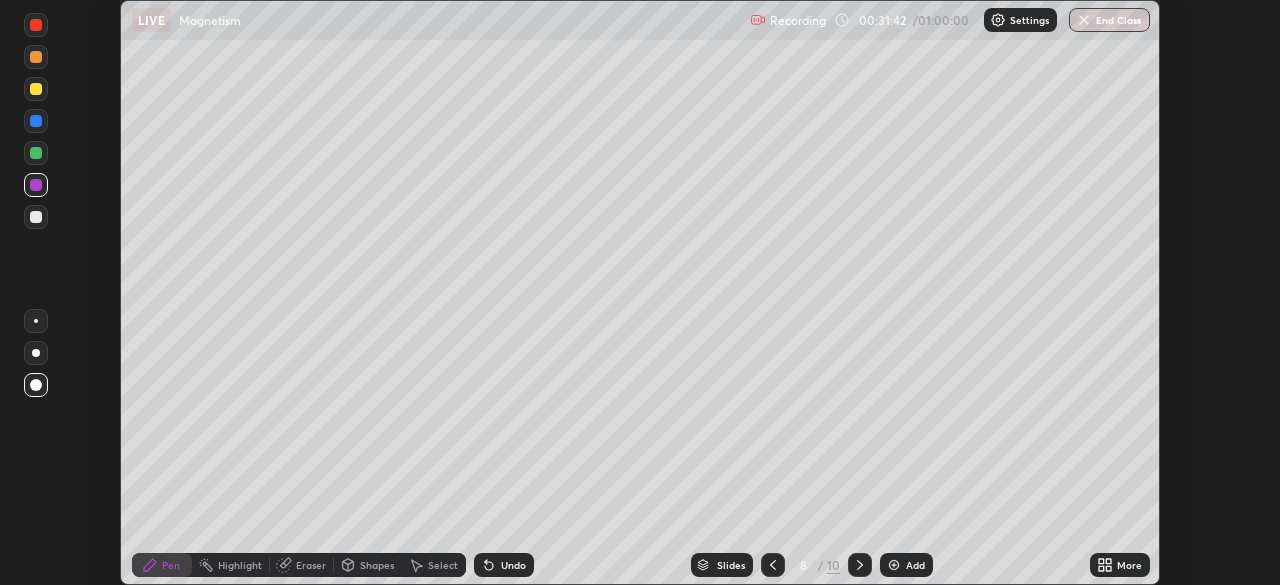 click at bounding box center [773, 565] 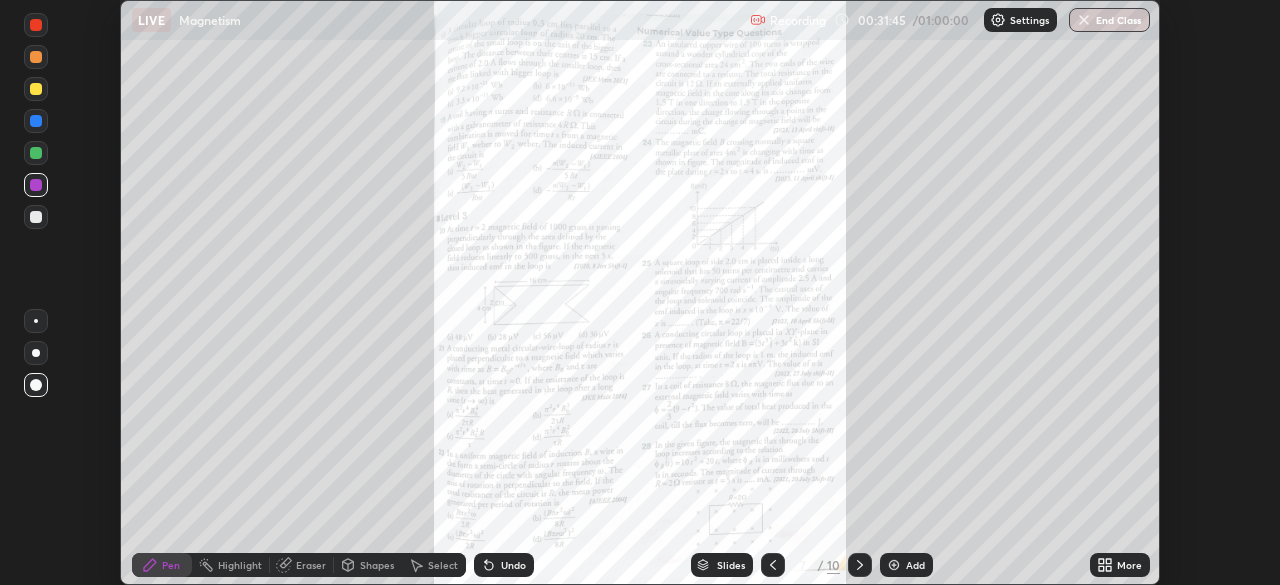 click 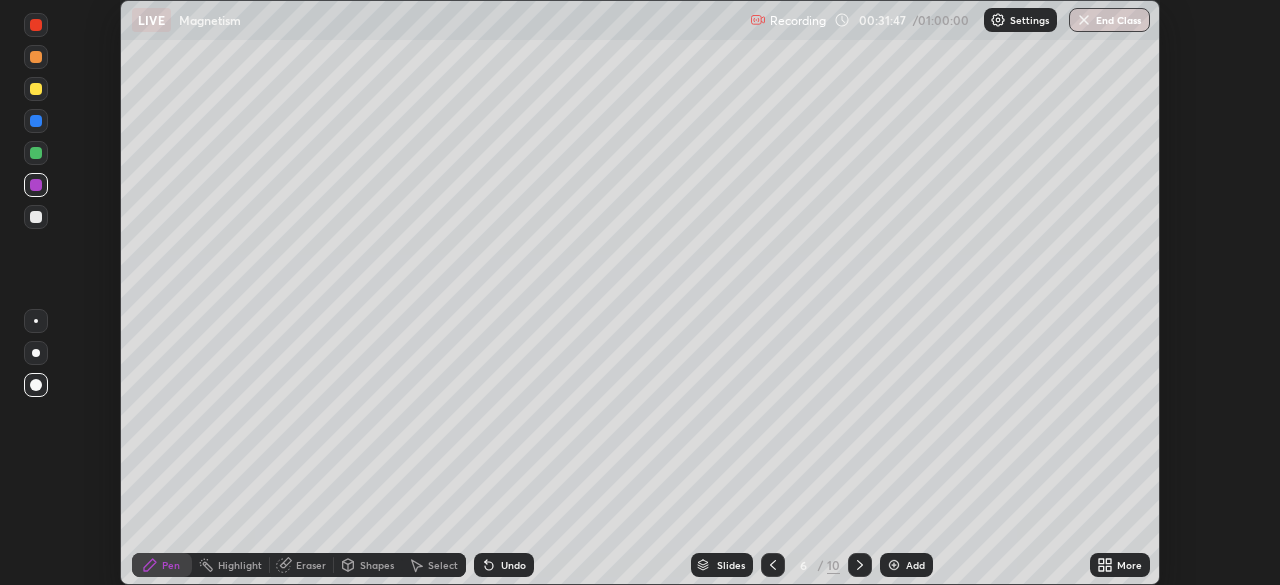 click at bounding box center [773, 565] 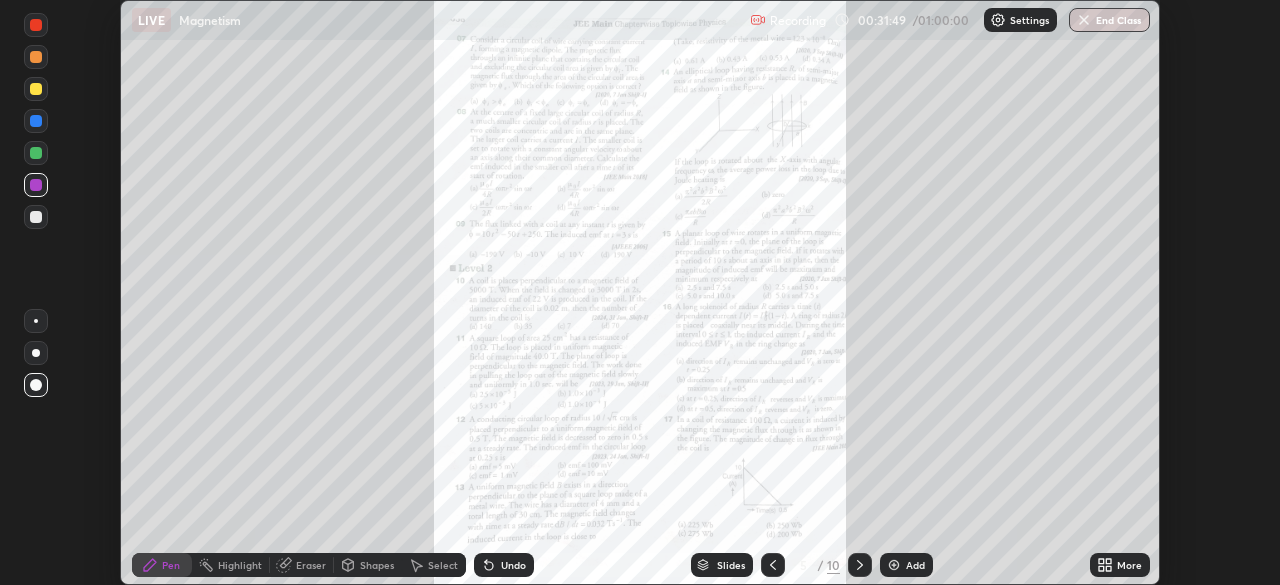 click on "More" at bounding box center (1129, 565) 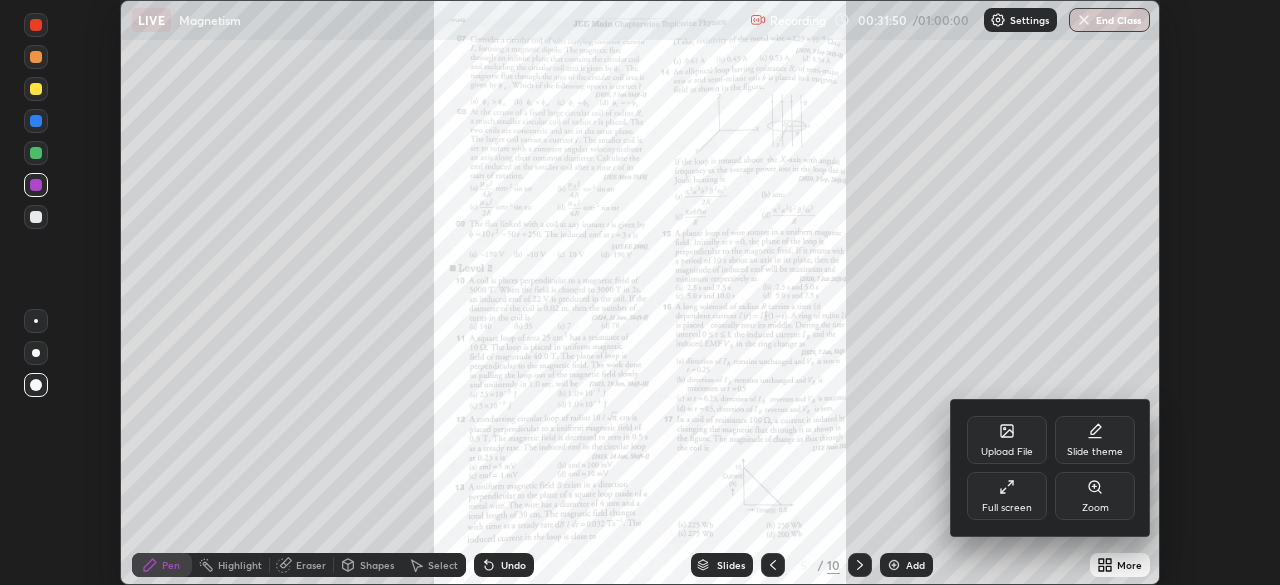 click on "Zoom" at bounding box center (1095, 496) 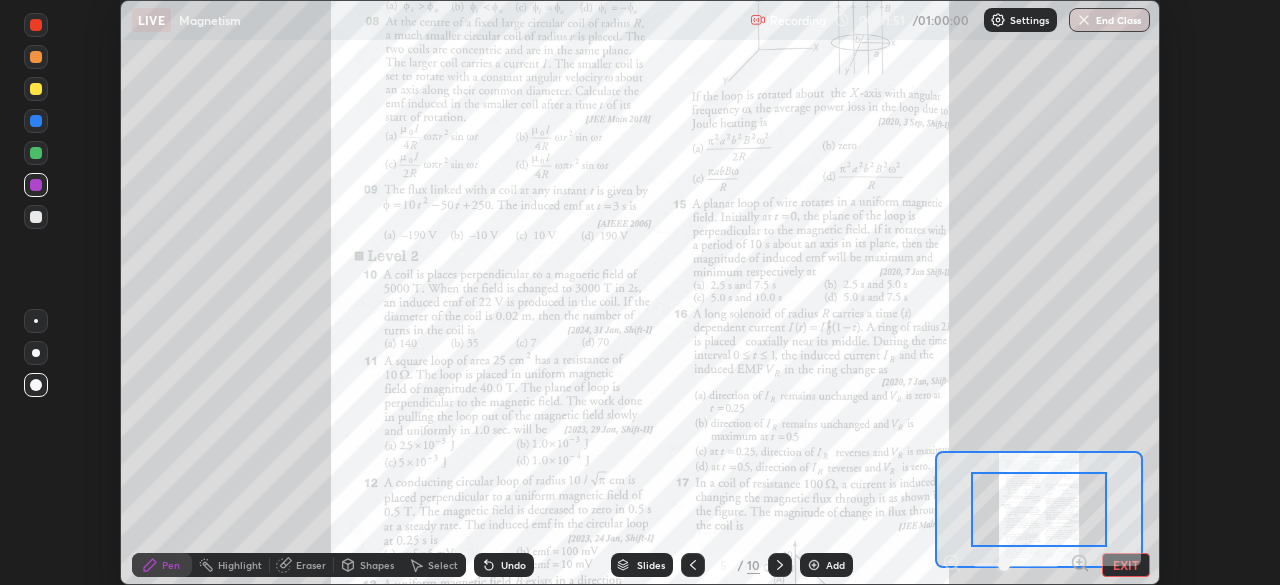 click 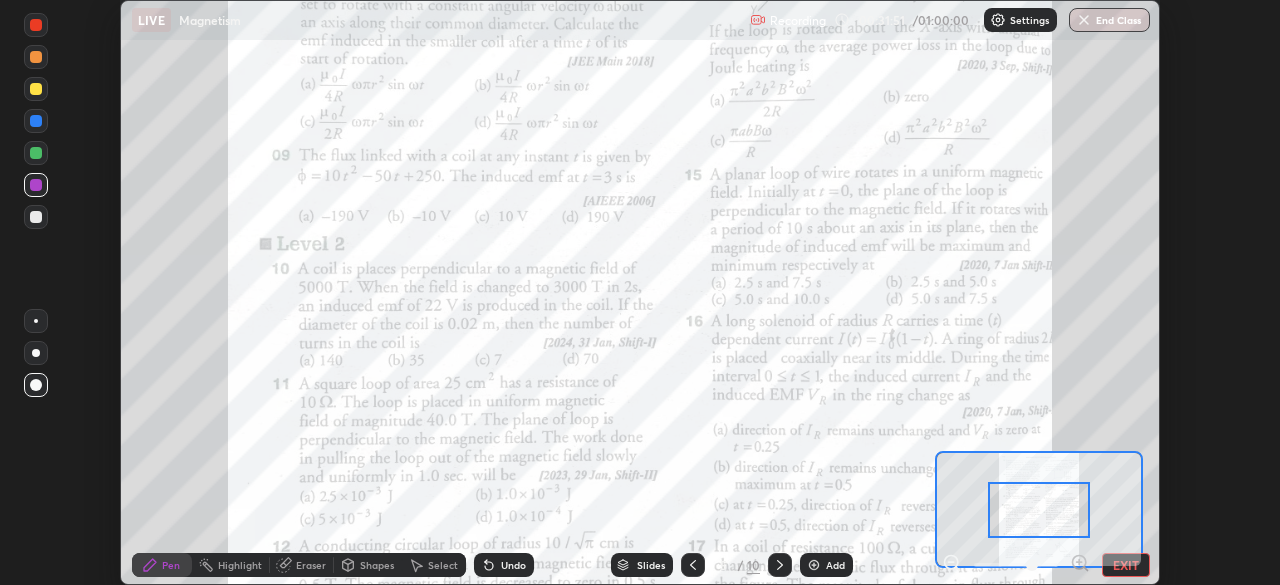 click 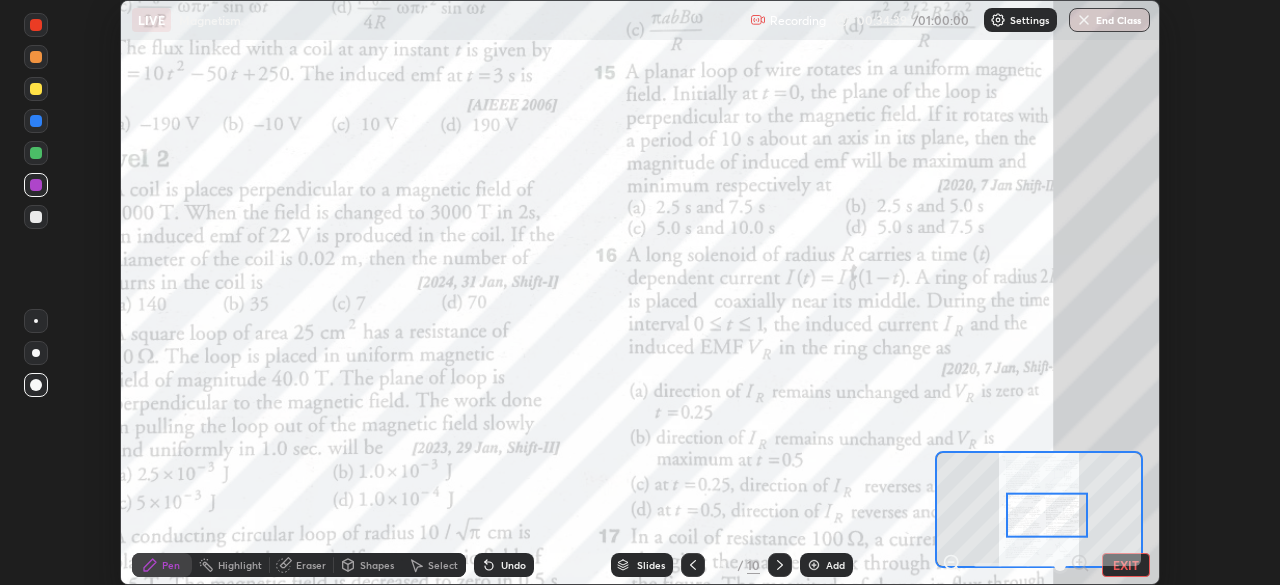 click 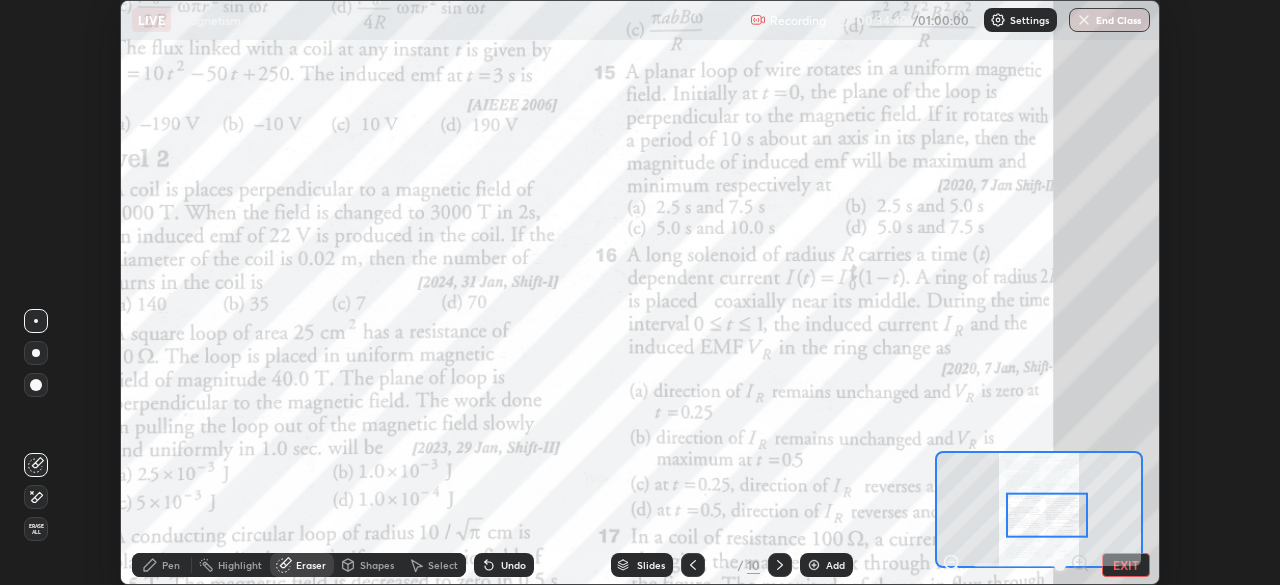 click on "Erase all" at bounding box center [36, 529] 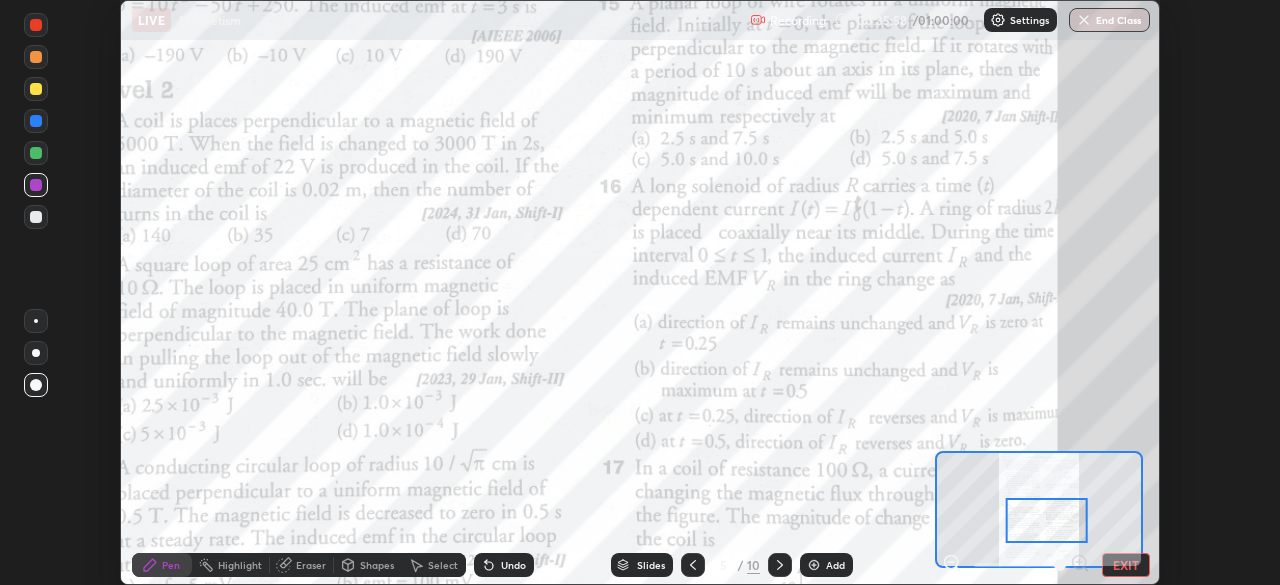 click on "Add" at bounding box center (826, 565) 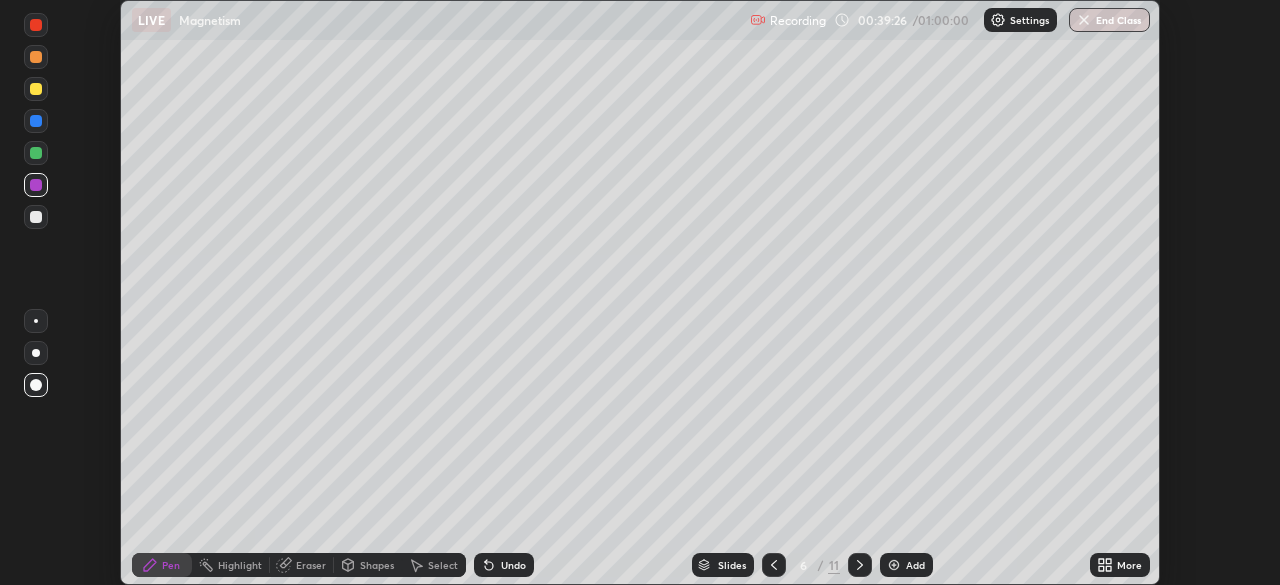 click on "Add" at bounding box center [906, 565] 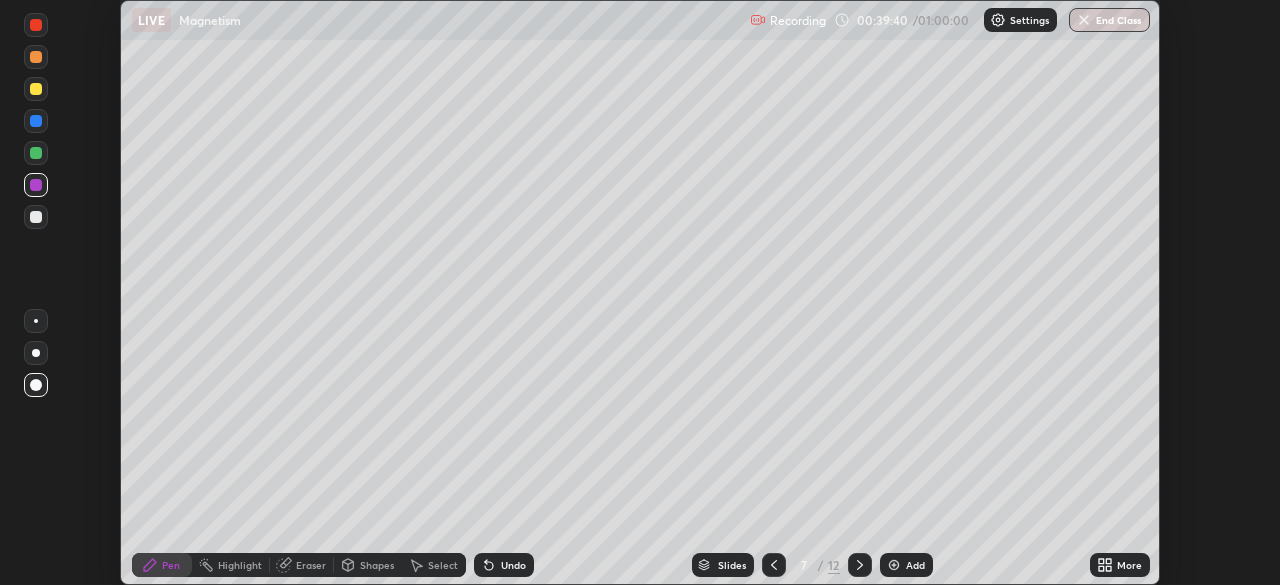 click at bounding box center [36, 153] 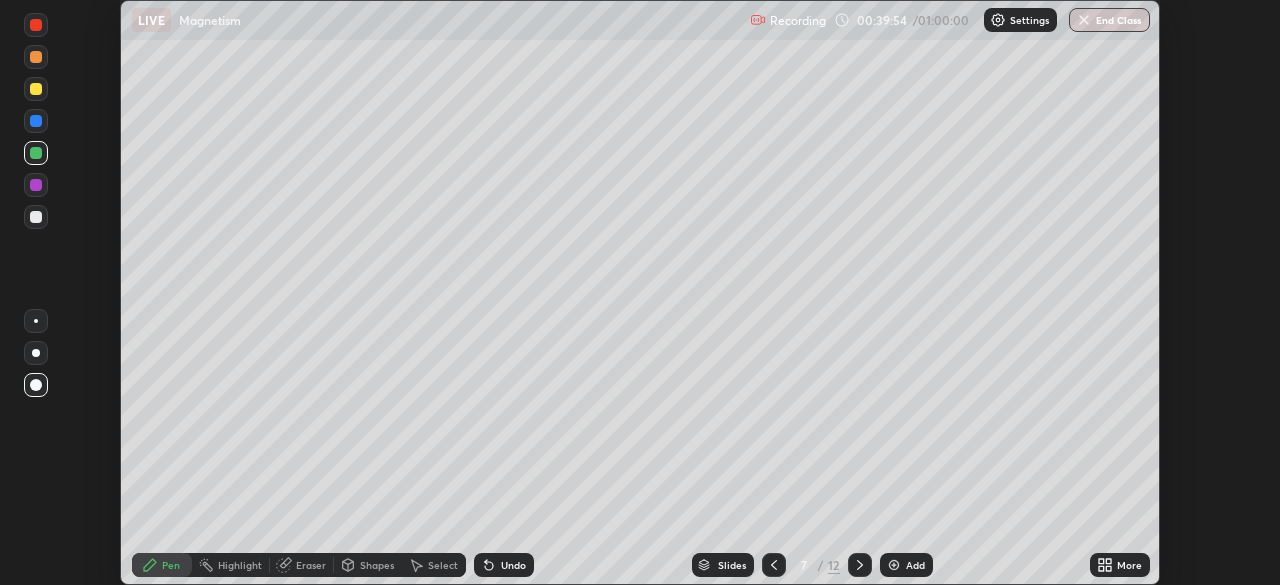 click at bounding box center [36, 89] 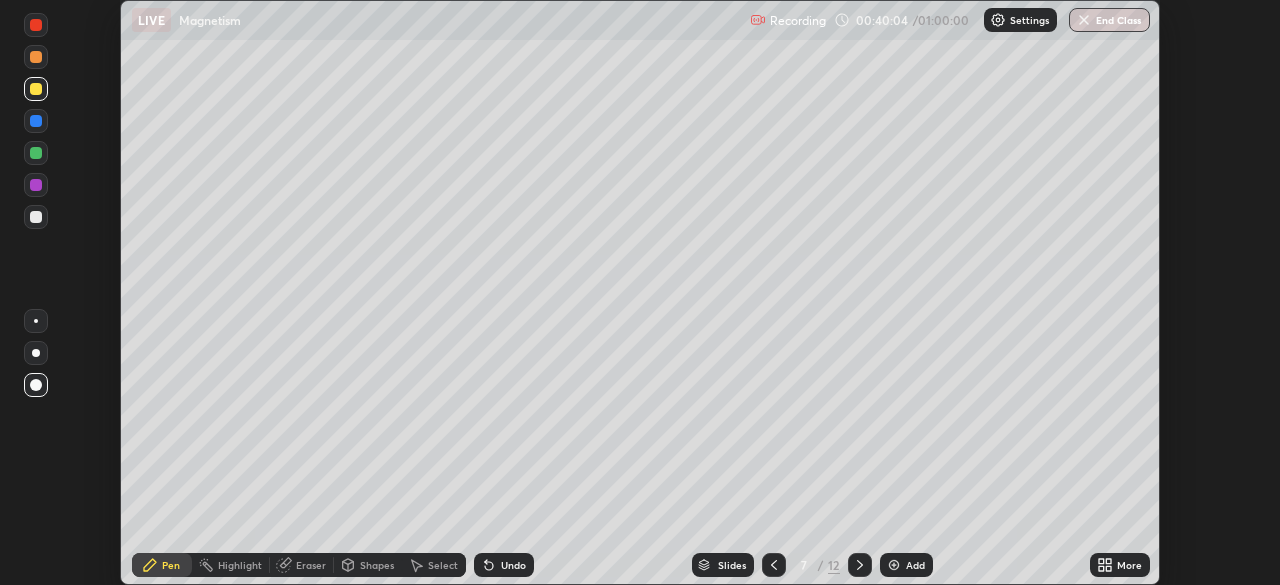click at bounding box center [36, 185] 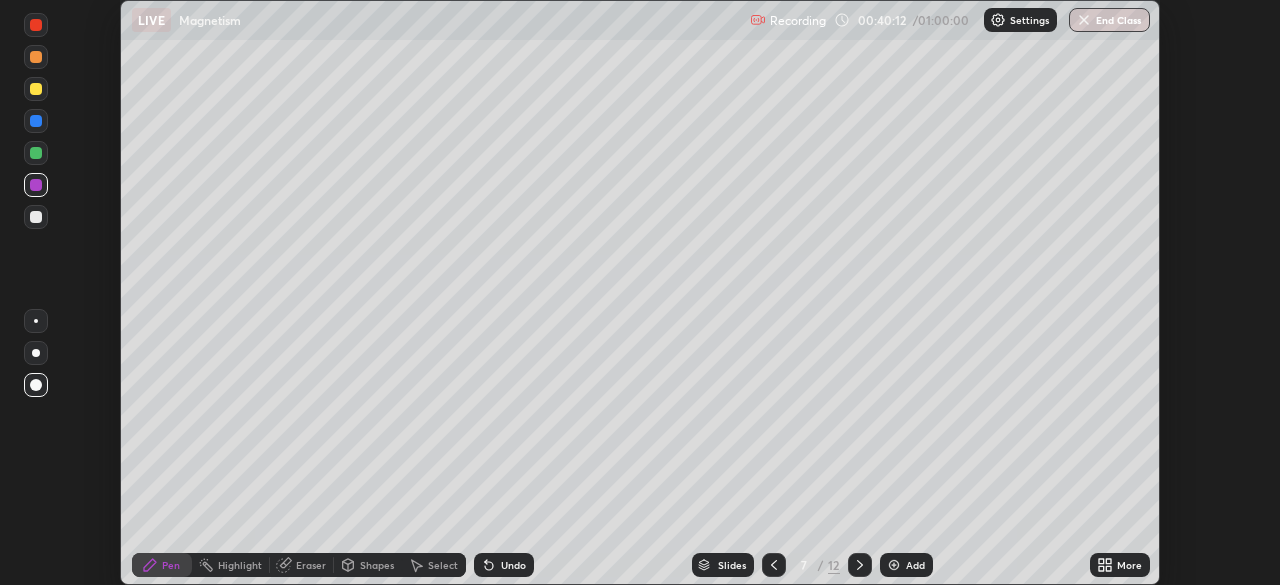 click at bounding box center (36, 217) 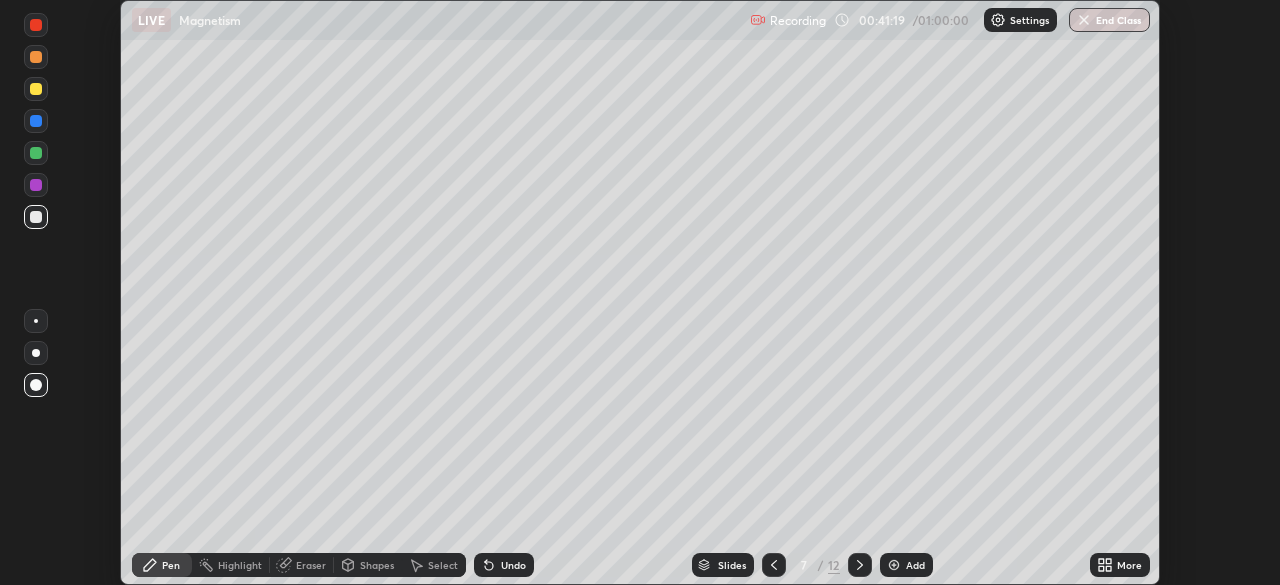click 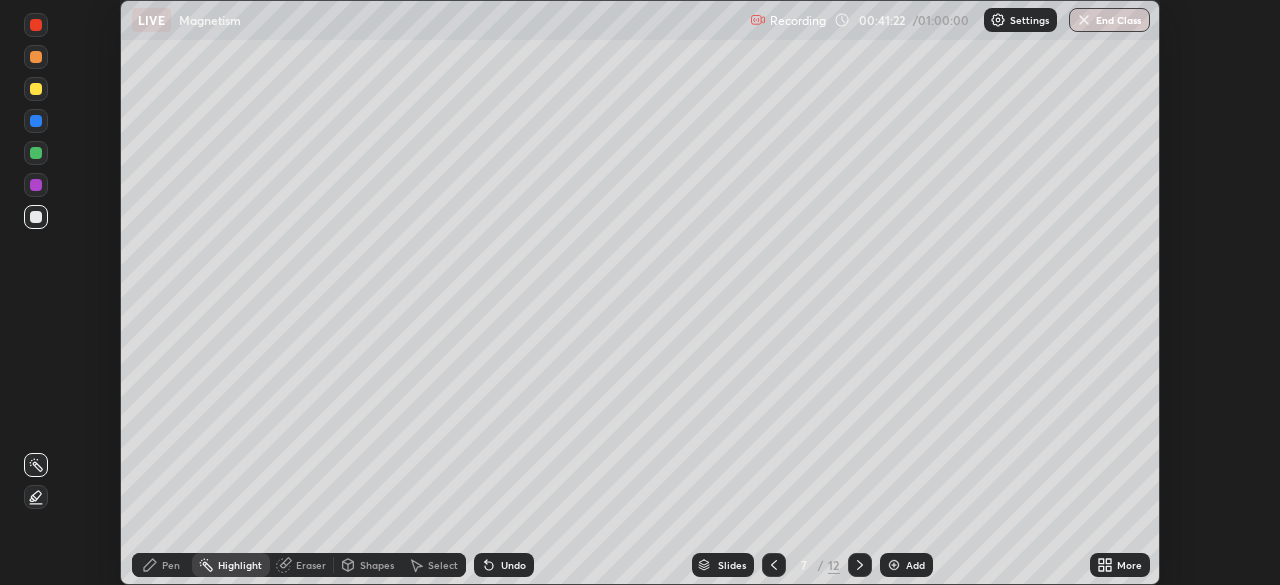 click on "Pen" at bounding box center (171, 565) 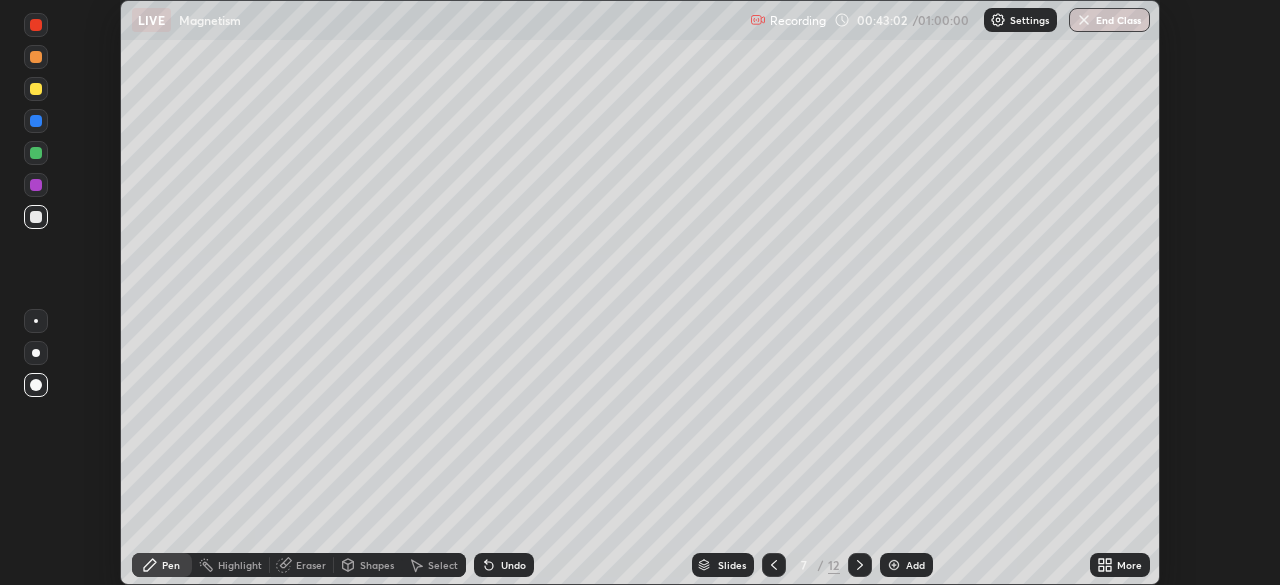 click on "Eraser" at bounding box center (302, 565) 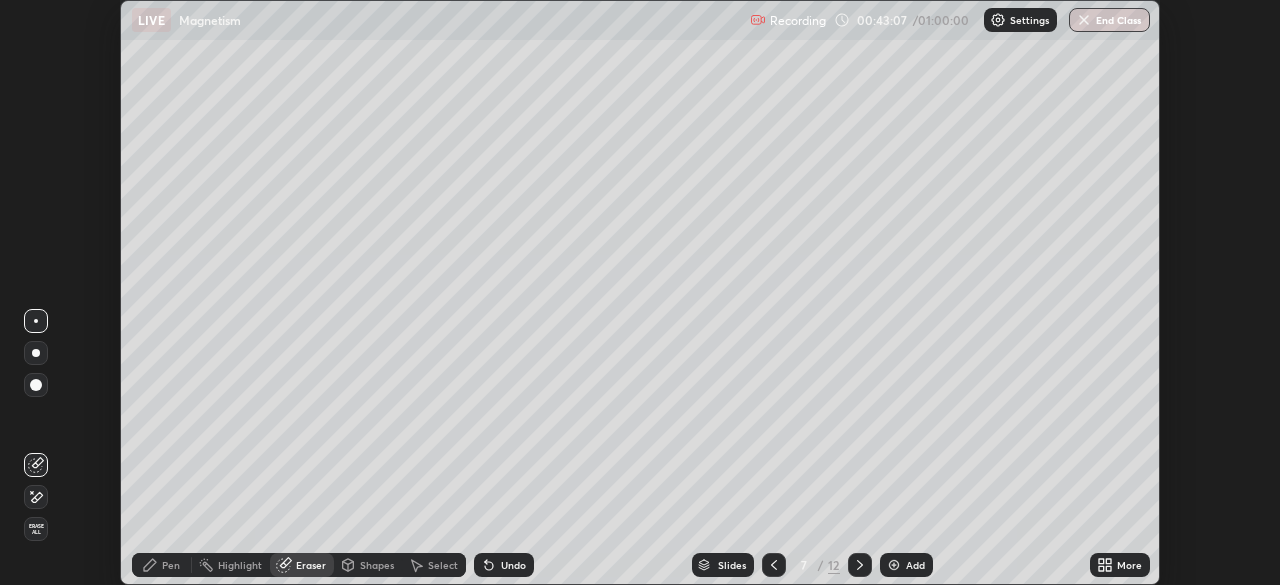 click on "Pen" at bounding box center [171, 565] 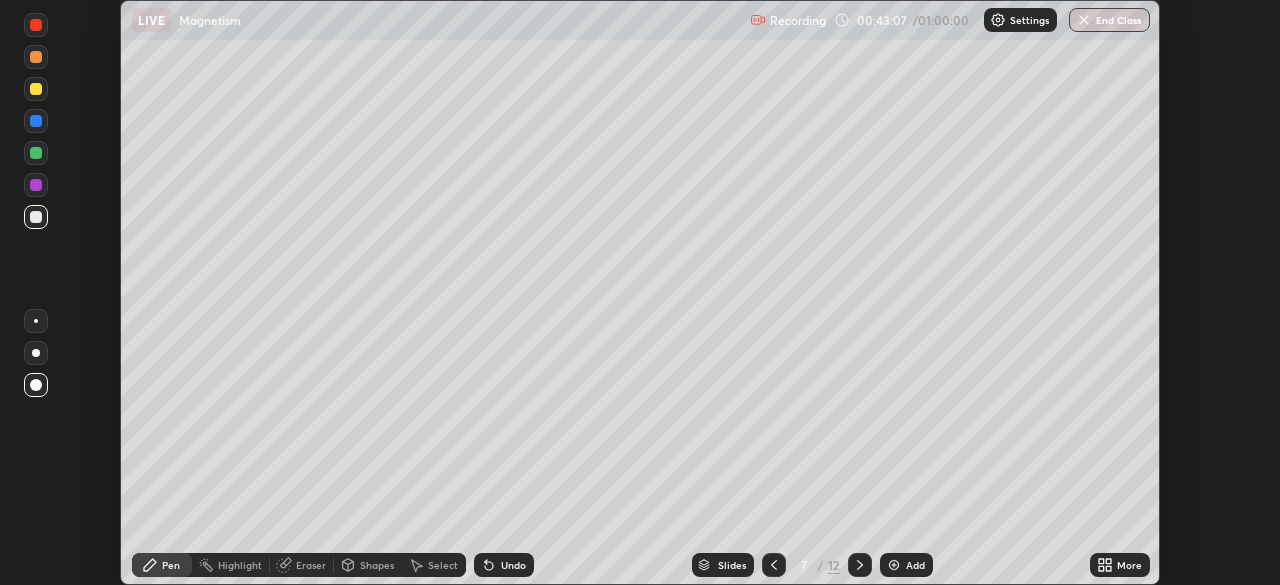 click at bounding box center [36, 89] 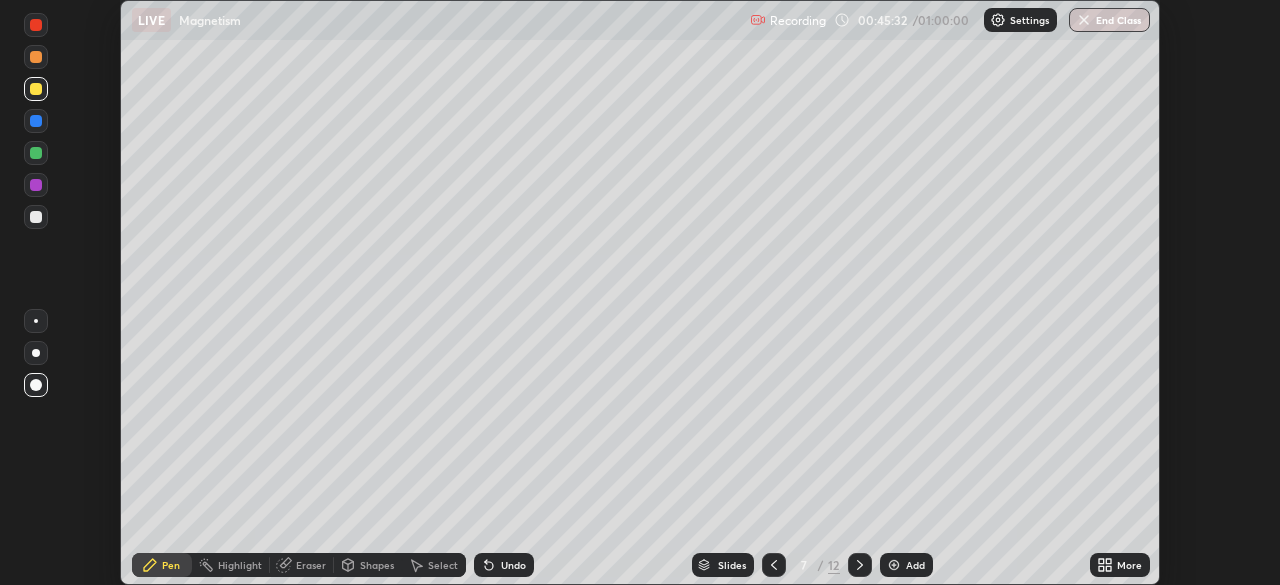 click at bounding box center [894, 565] 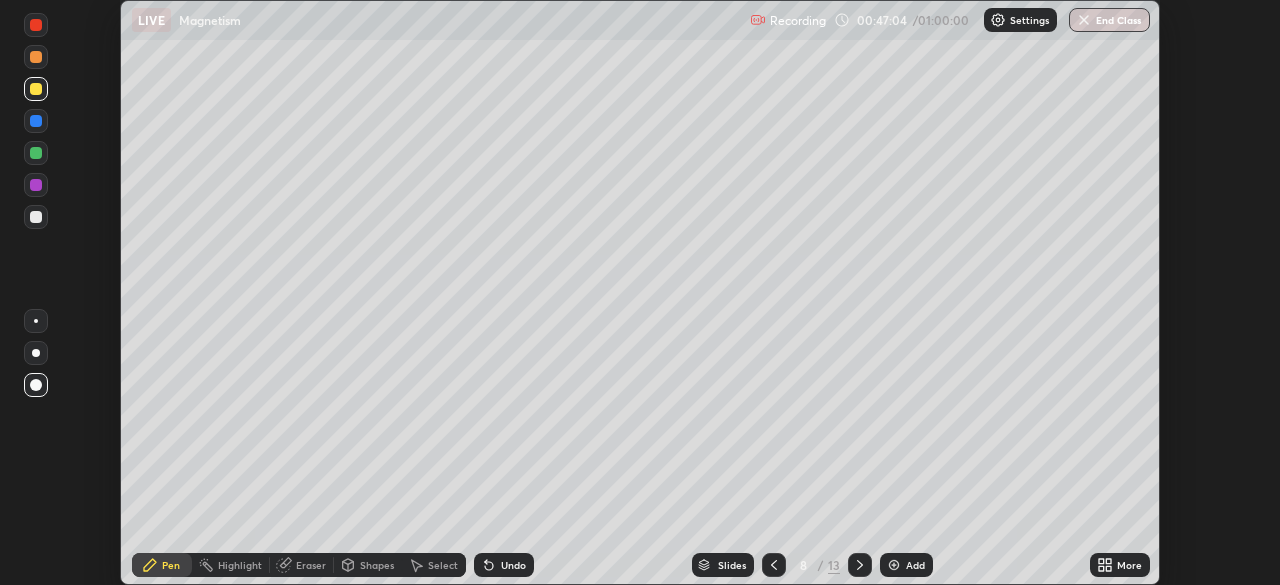 click at bounding box center (894, 565) 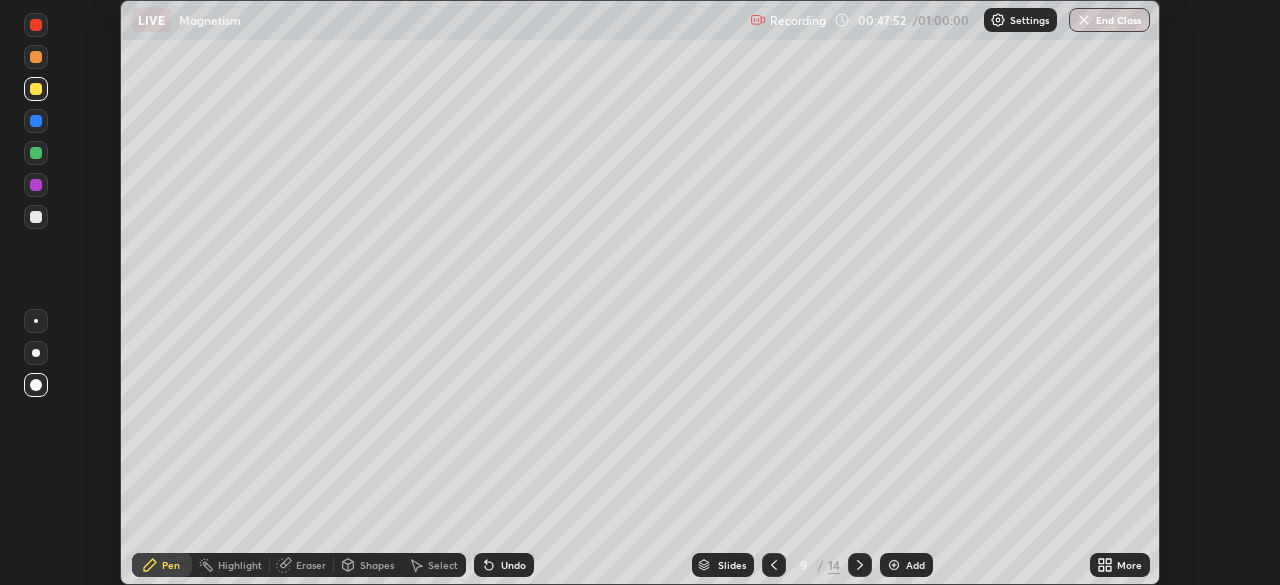 click at bounding box center (774, 565) 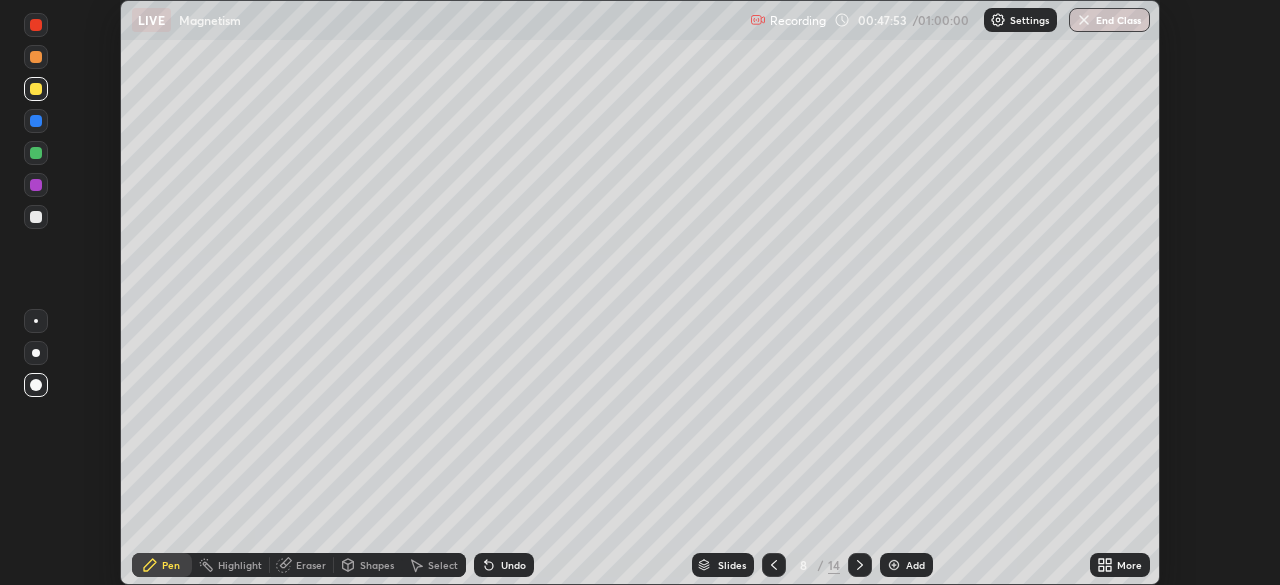 click 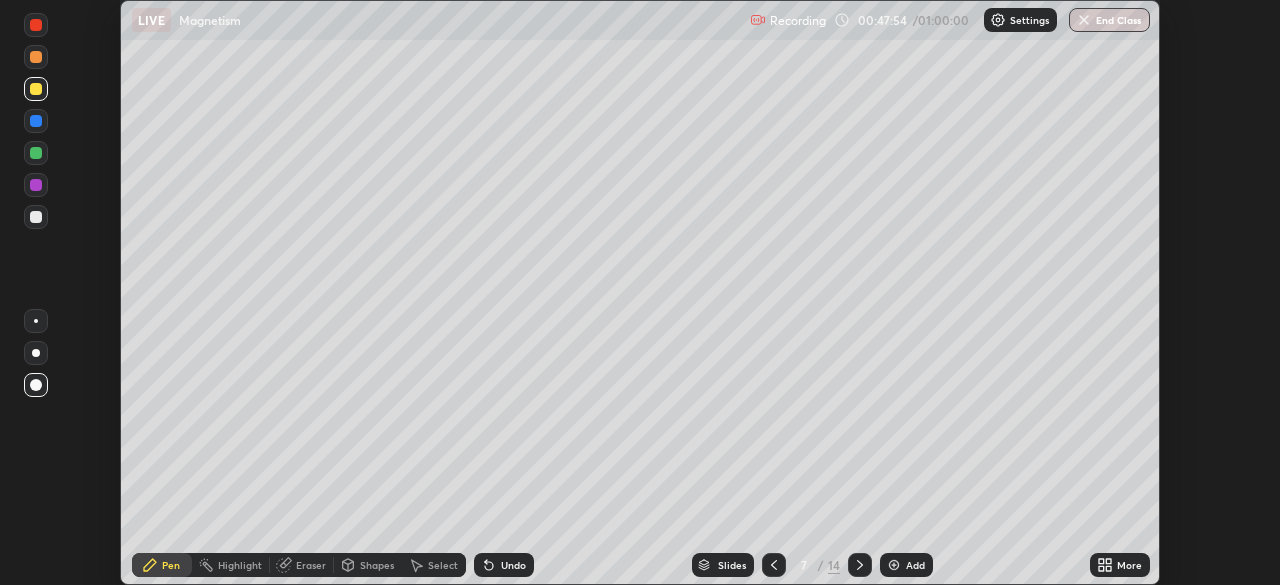 click 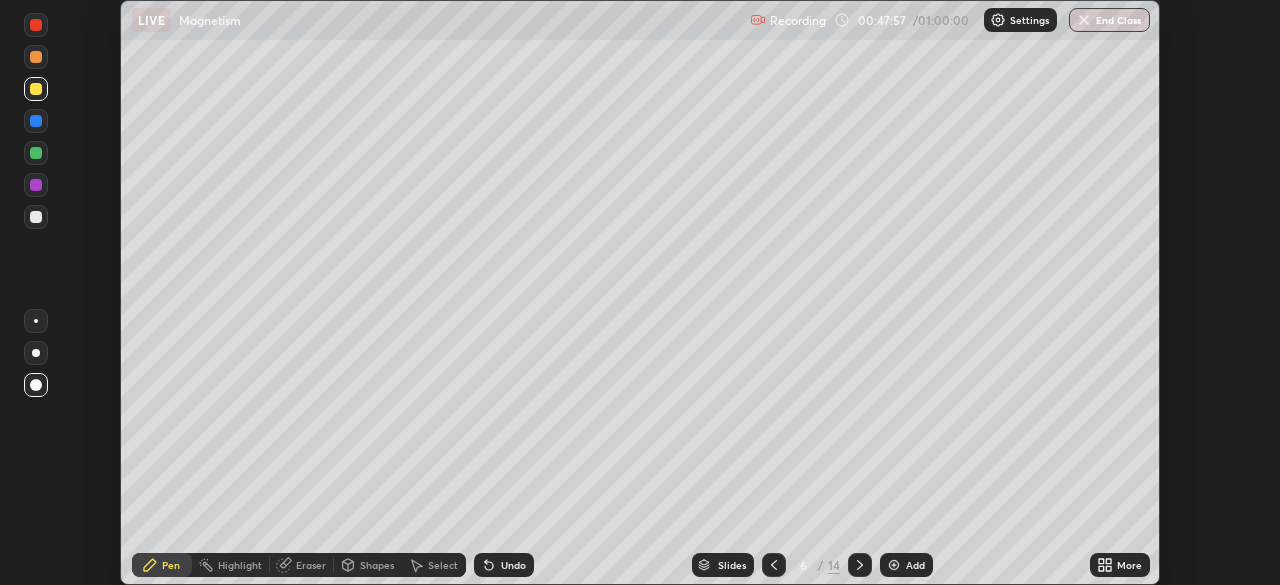 click on "End Class" at bounding box center (1109, 20) 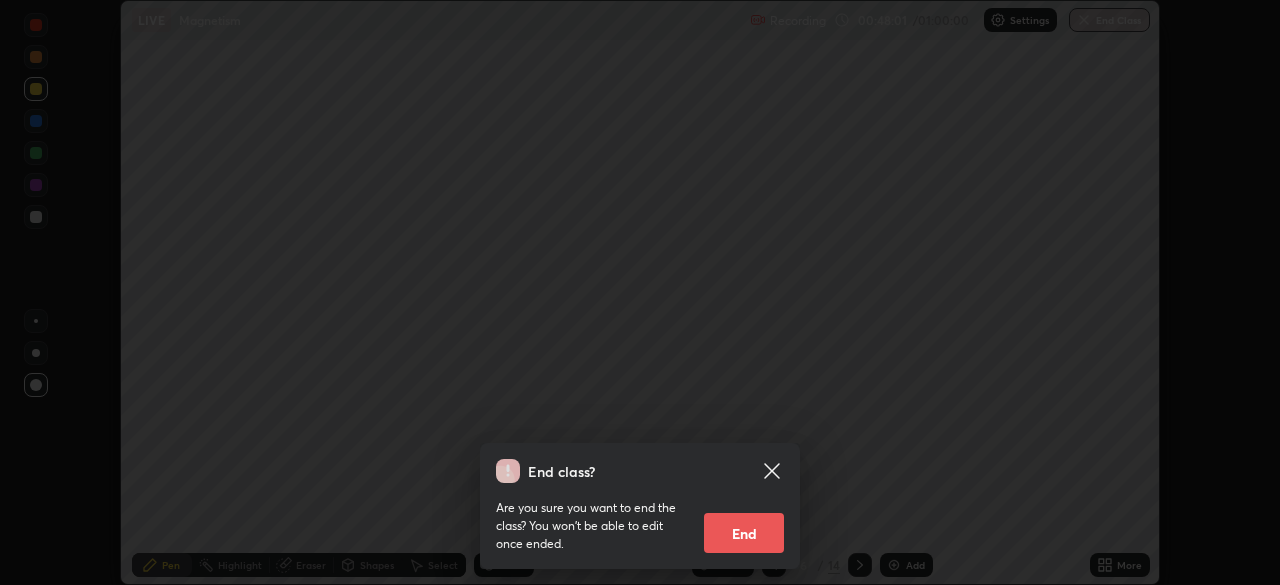 click on "End" at bounding box center (744, 533) 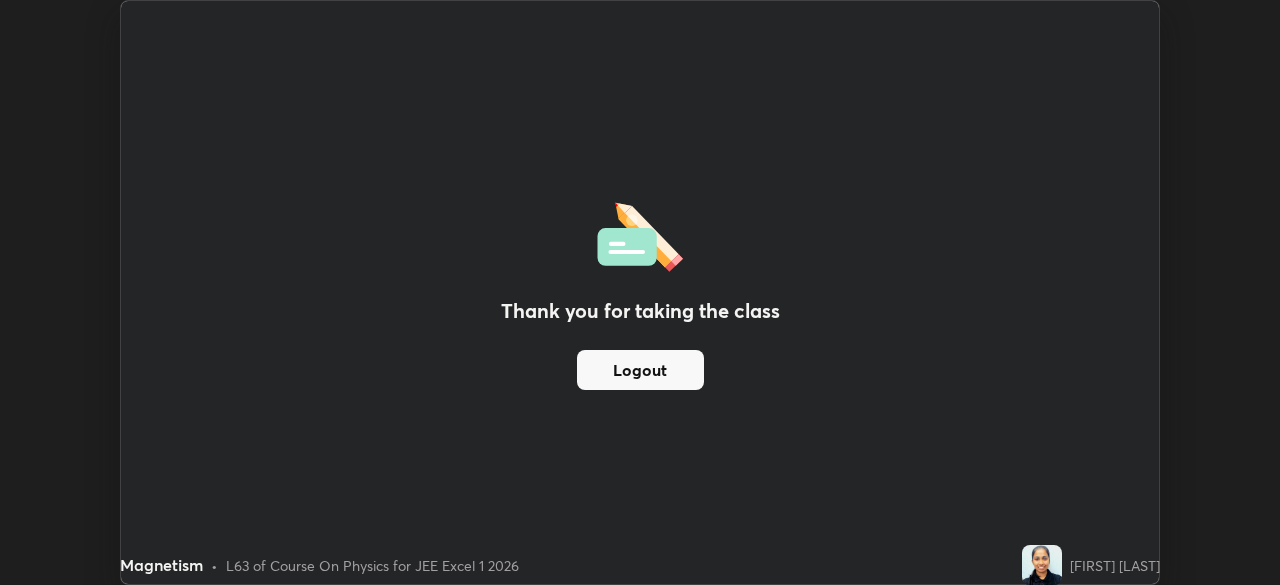 click on "Logout" at bounding box center (640, 370) 